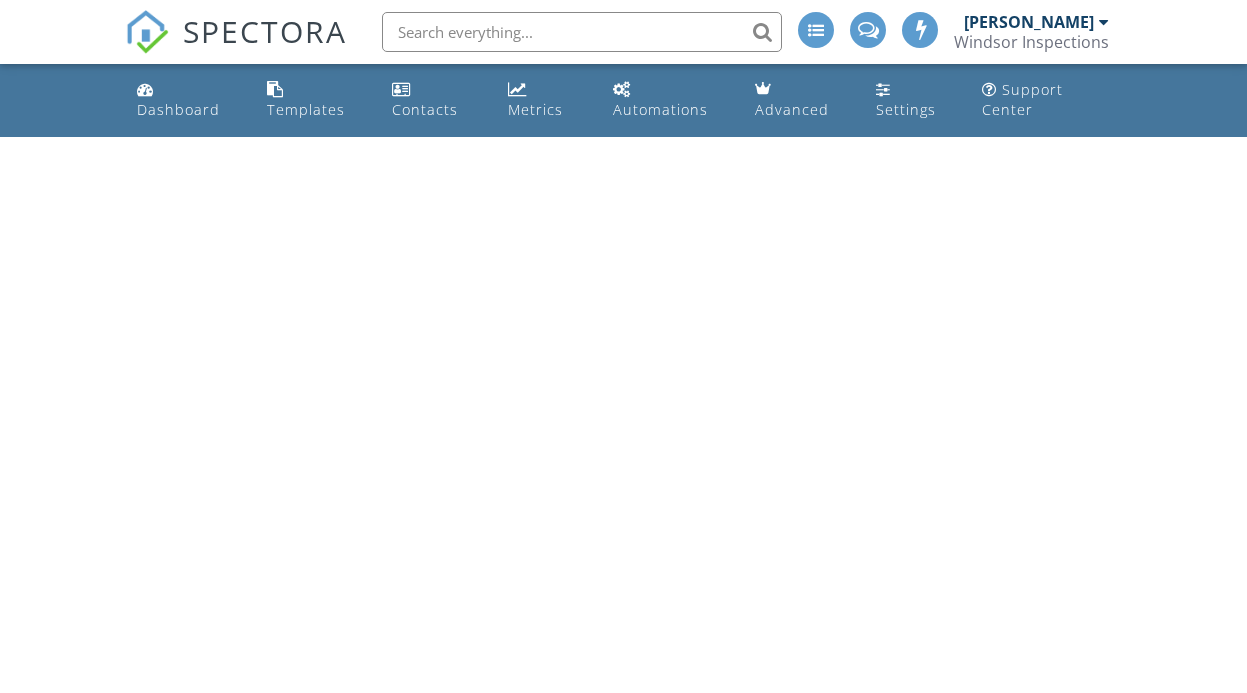 scroll, scrollTop: 0, scrollLeft: 0, axis: both 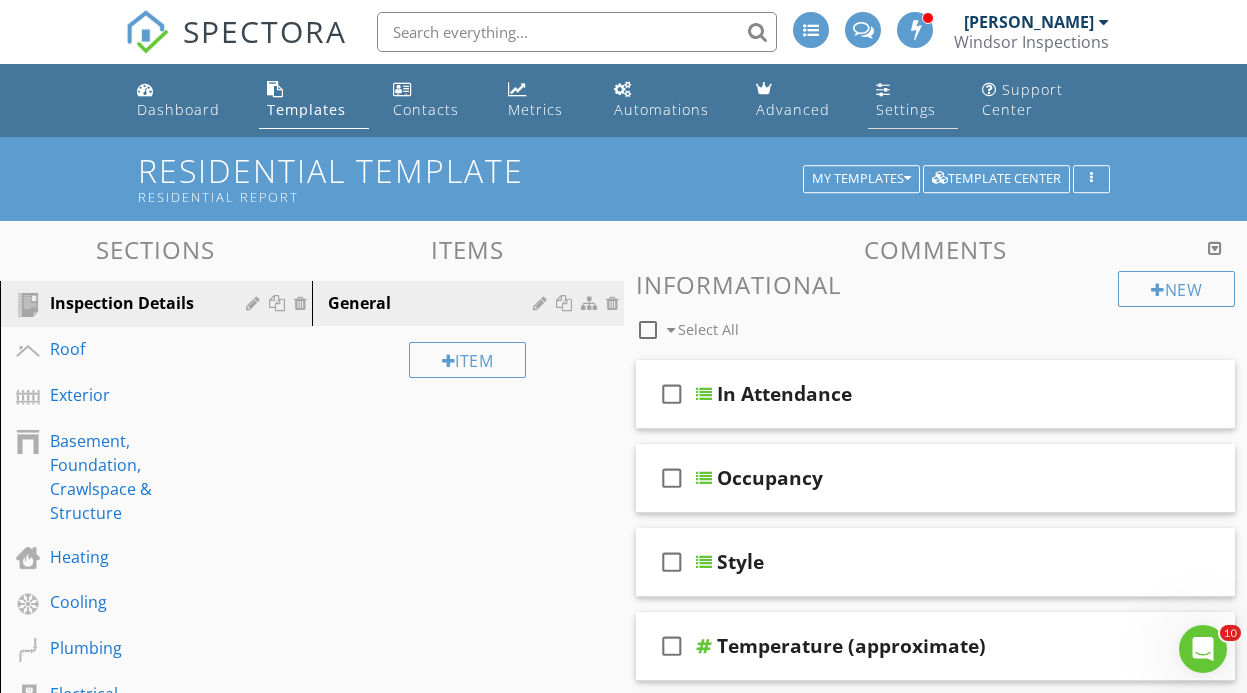 click on "Settings" at bounding box center (906, 109) 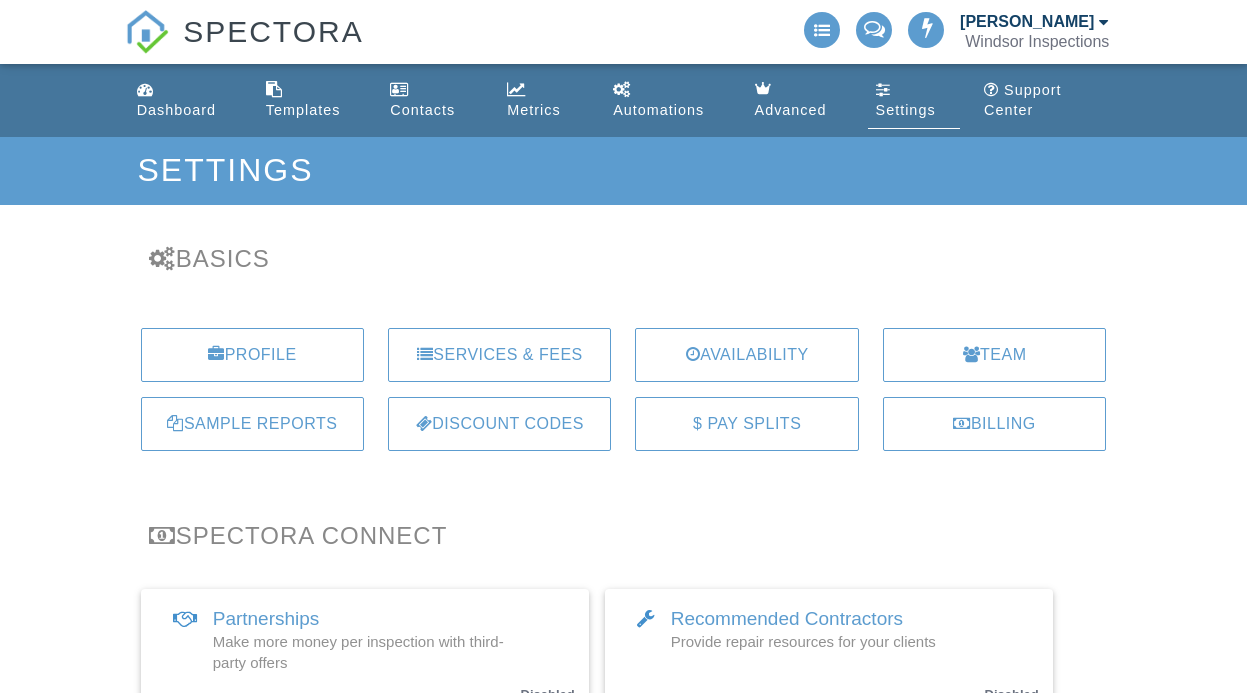 scroll, scrollTop: 0, scrollLeft: 0, axis: both 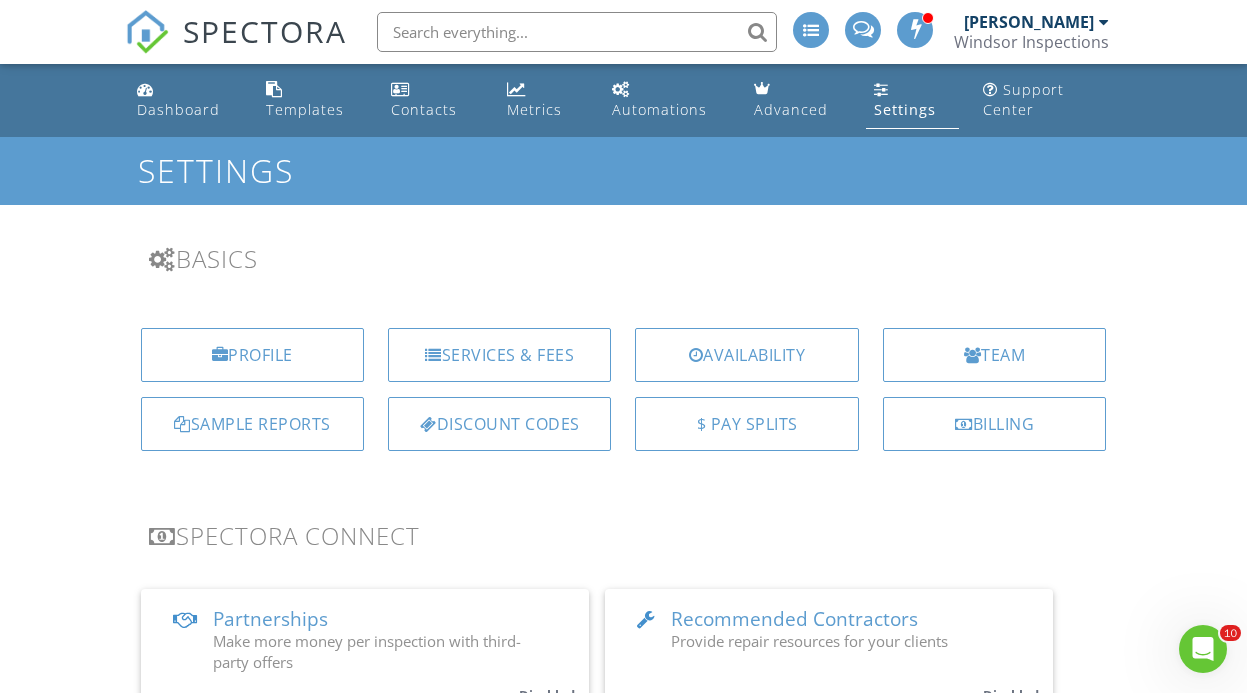click at bounding box center [577, 32] 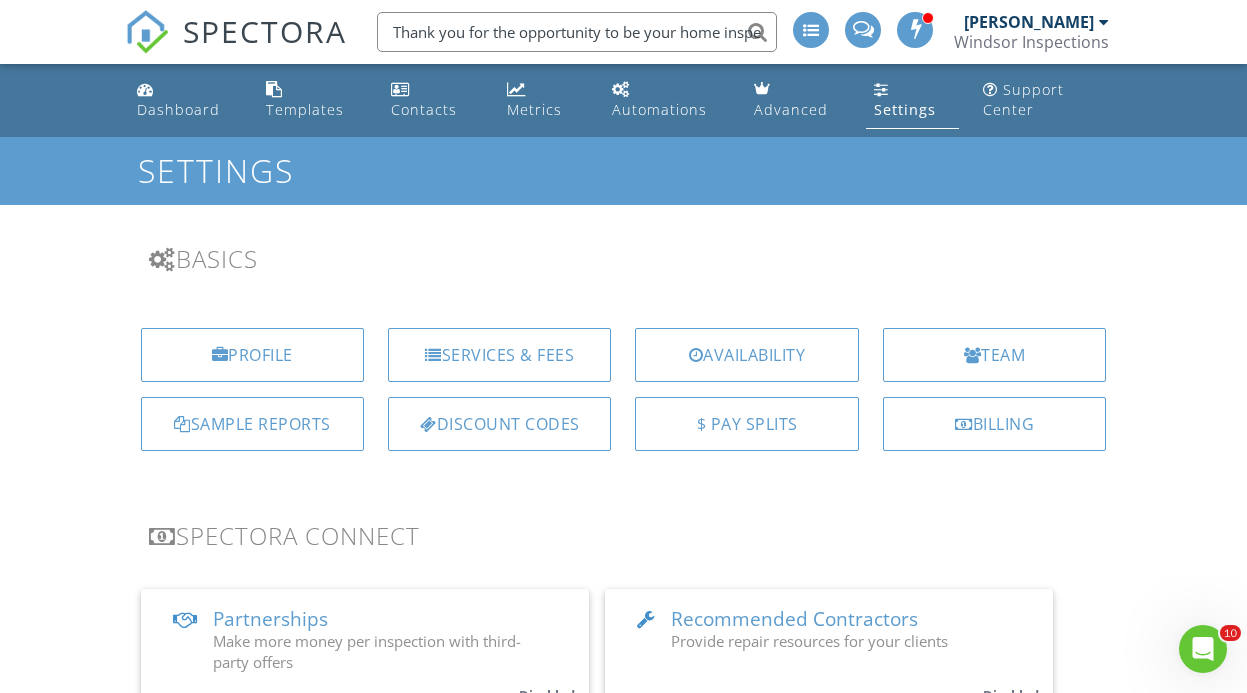 scroll, scrollTop: 0, scrollLeft: 444, axis: horizontal 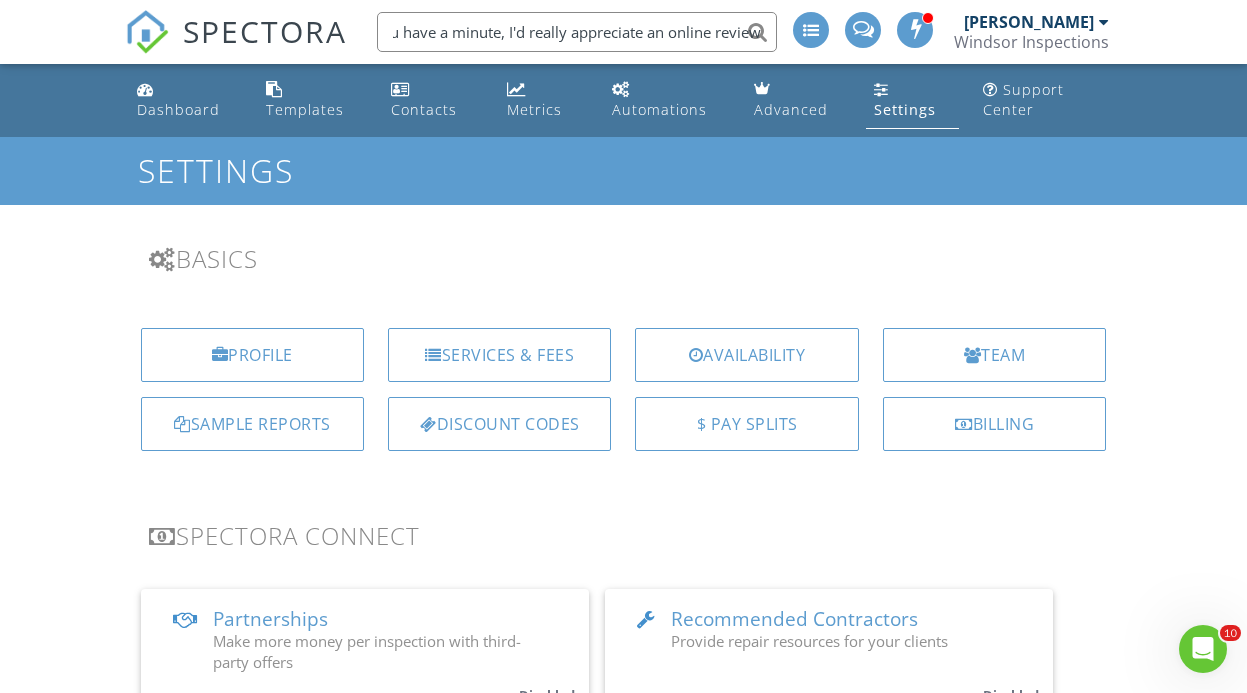 type on "Thank you for the opportunity to be your home inspector. If you have a minute, I'd really appreciate an online review" 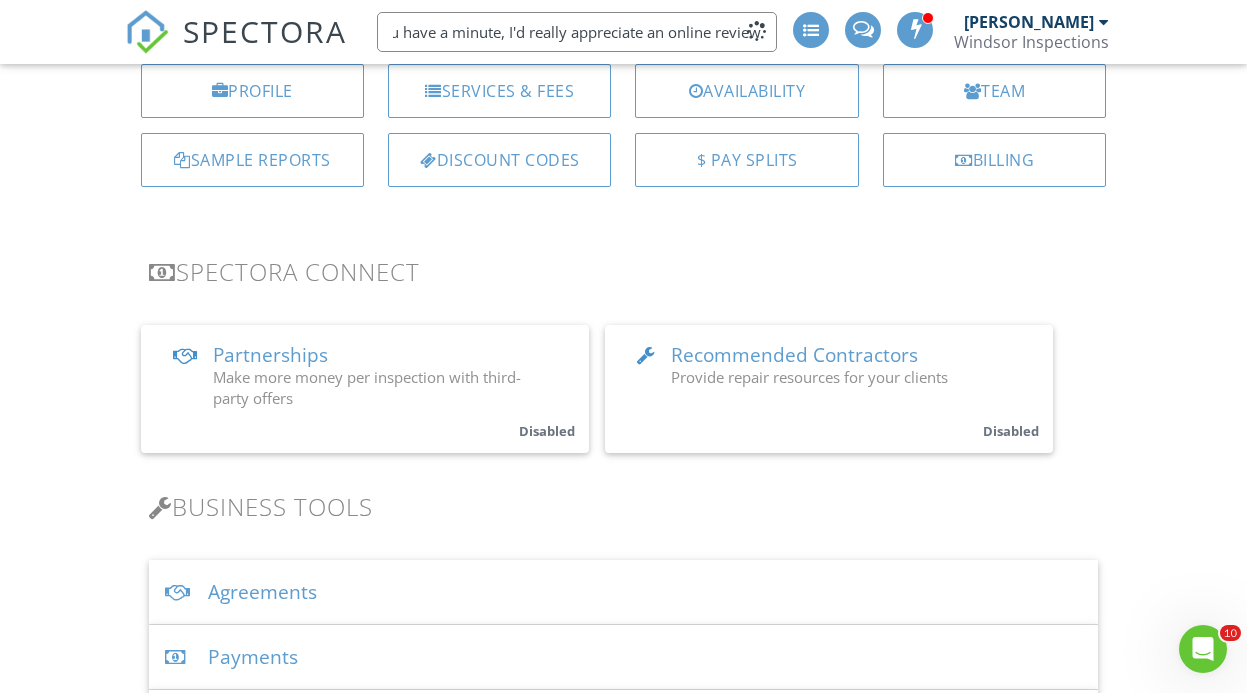scroll, scrollTop: 0, scrollLeft: 0, axis: both 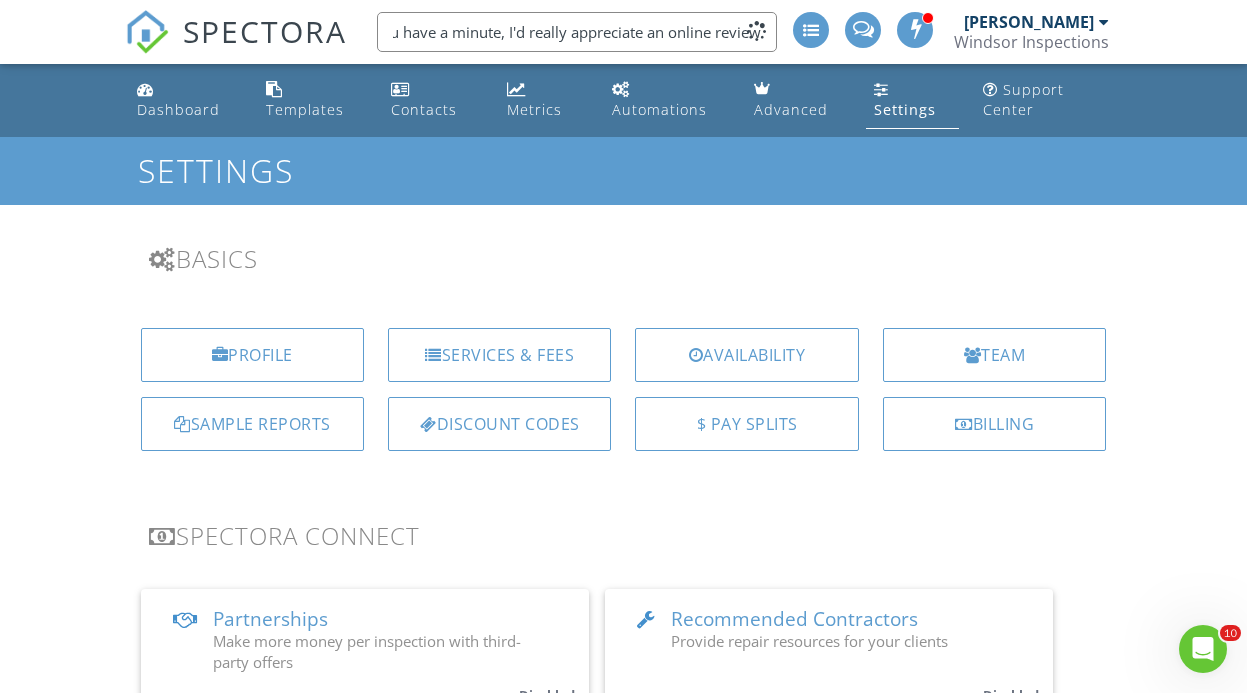 click 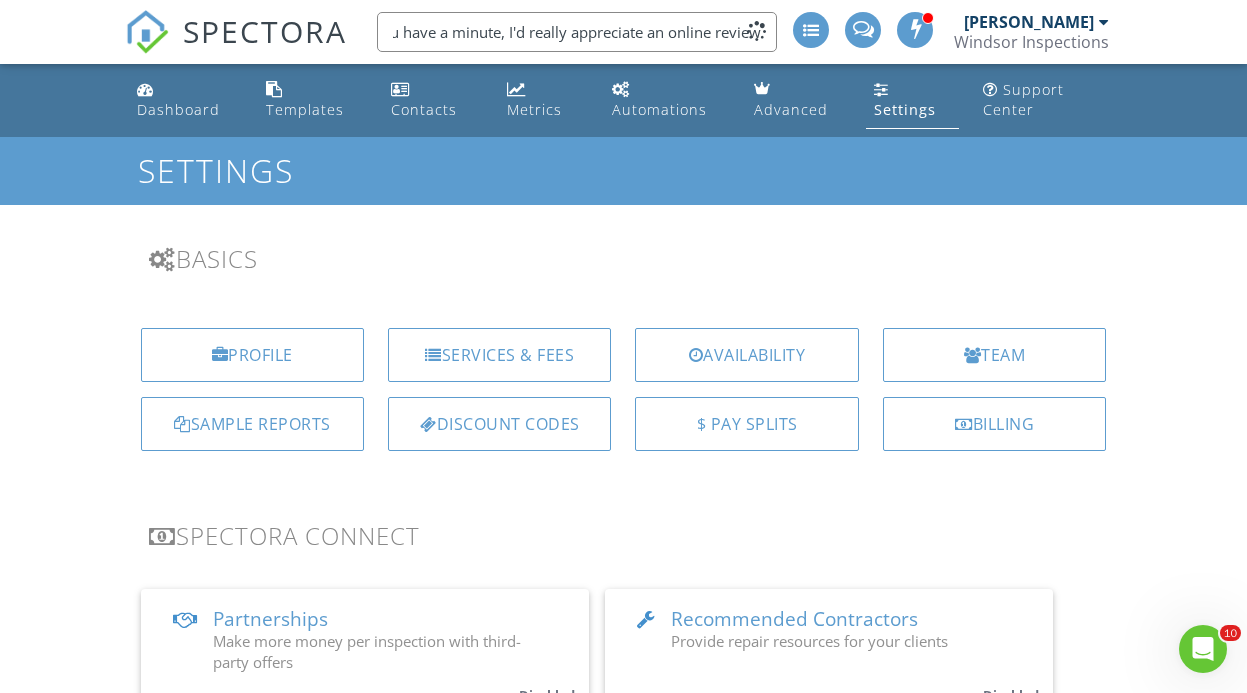 scroll, scrollTop: 0, scrollLeft: 0, axis: both 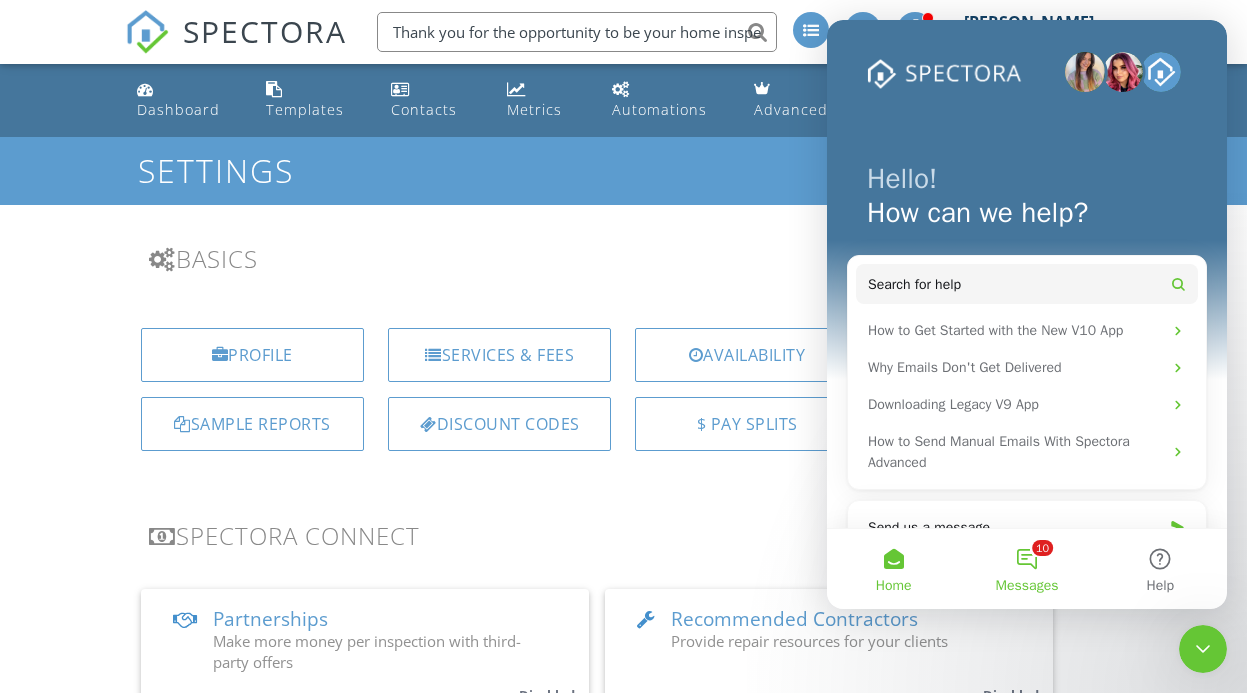 click on "10 Messages" at bounding box center [1026, 569] 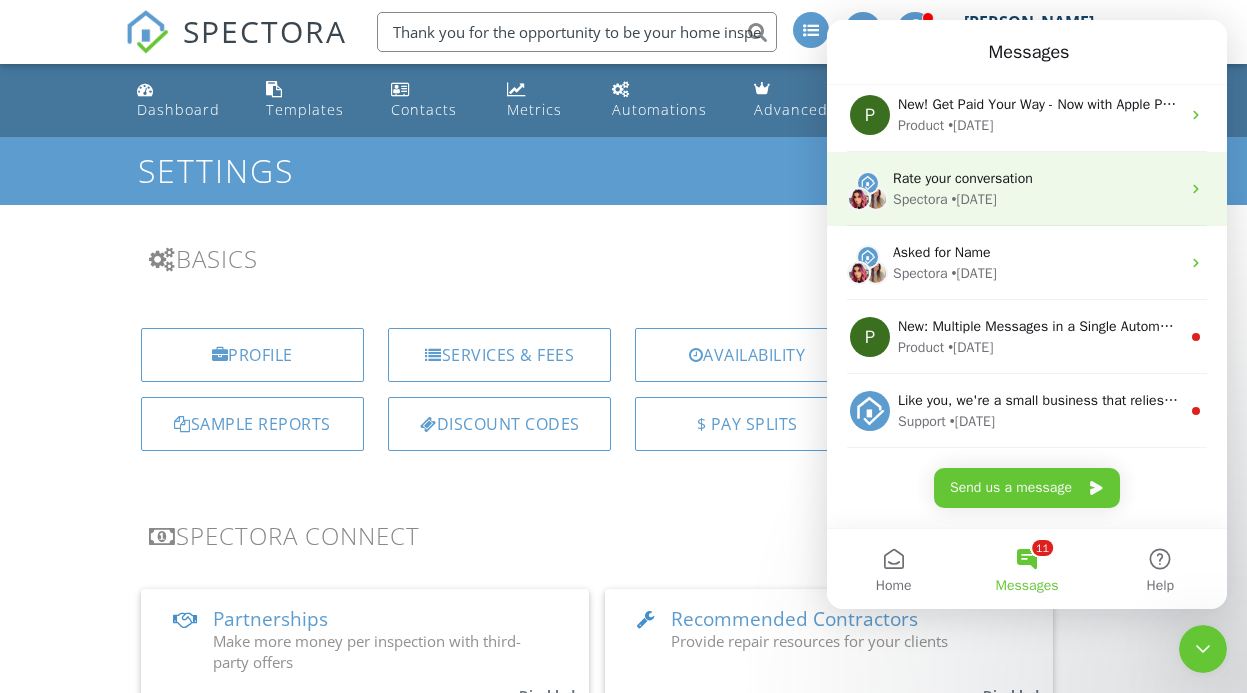 scroll, scrollTop: 0, scrollLeft: 0, axis: both 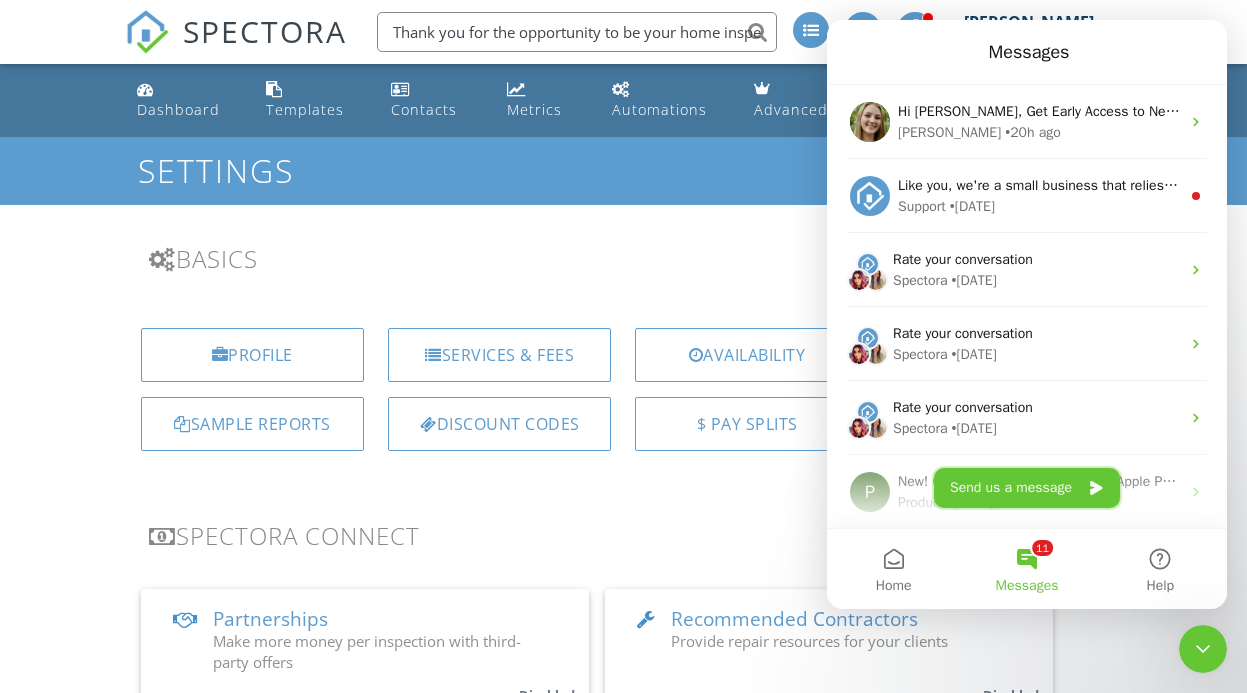 click on "Send us a message" at bounding box center [1027, 488] 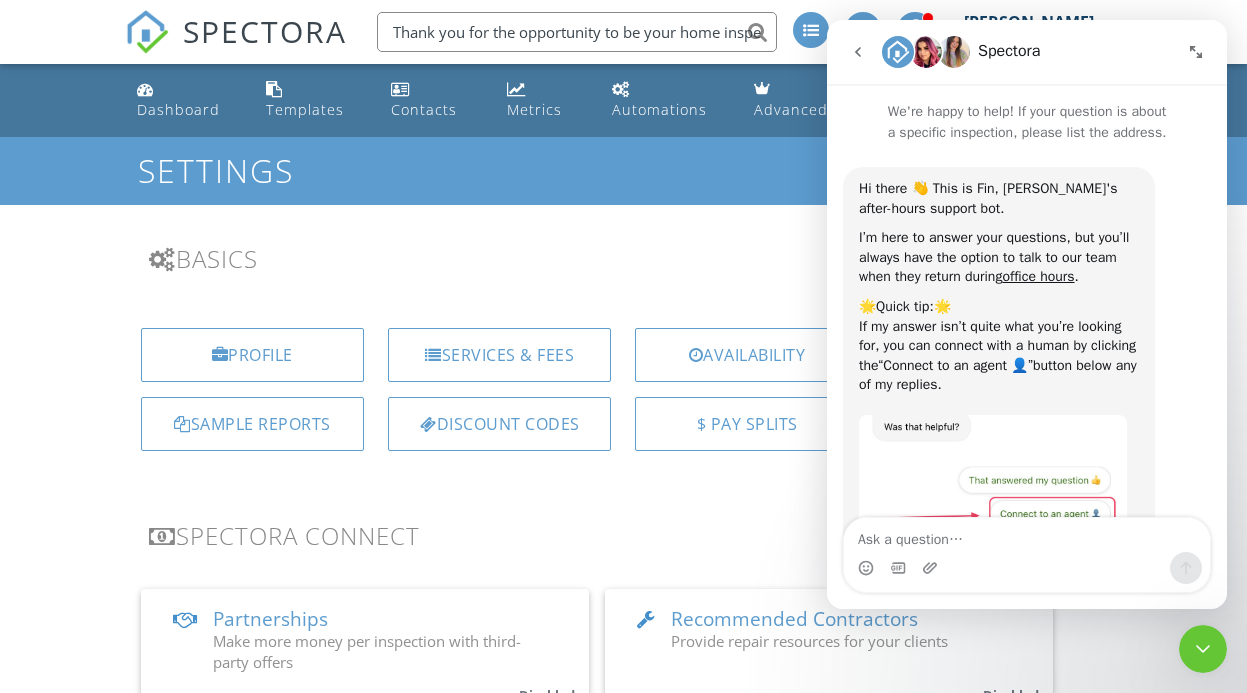 click on "Basics
Profile
Services & Fees
Availability
Team
Sample Reports
Discount Codes
$
Pay Splits
Billing
Spectora Connect
Partnerships
Make more money per inspection with third-party offers
Disabled
Recommended Contractors
Provide repair resources for your clients
Disabled
Business Tools
Agreements
Signature Type
▼ E-signature (checkbox) E-signature (checkbox) Written Signature E-signature (checkbox)
Written Signature
Both checkbox signatures and written signatures are legally binding for agreements. They both capture the date and time as well as the IP address that the signature originated from. Certain regions have regulations around which signature is preferred. Look into your local laws when selecting.
Client agreement instructions
Inline Style XLarge Large Normal Small Light Small/Light Bold" at bounding box center (624, 1745) 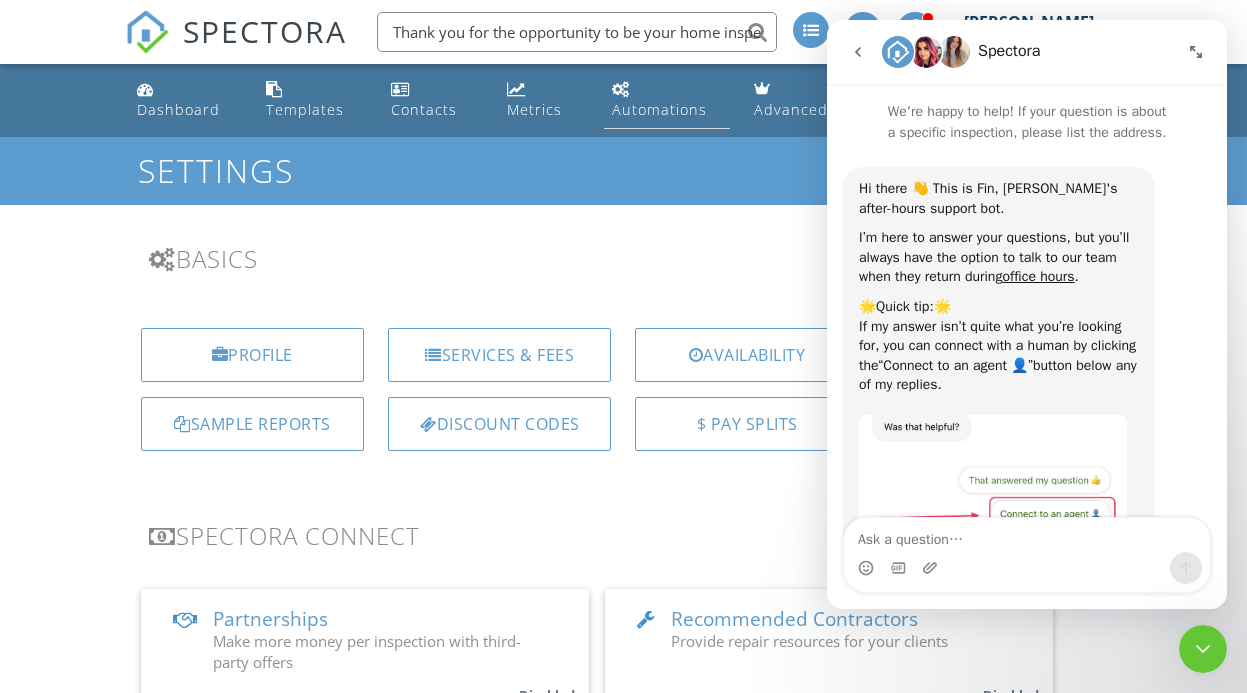 click on "Automations" at bounding box center (659, 109) 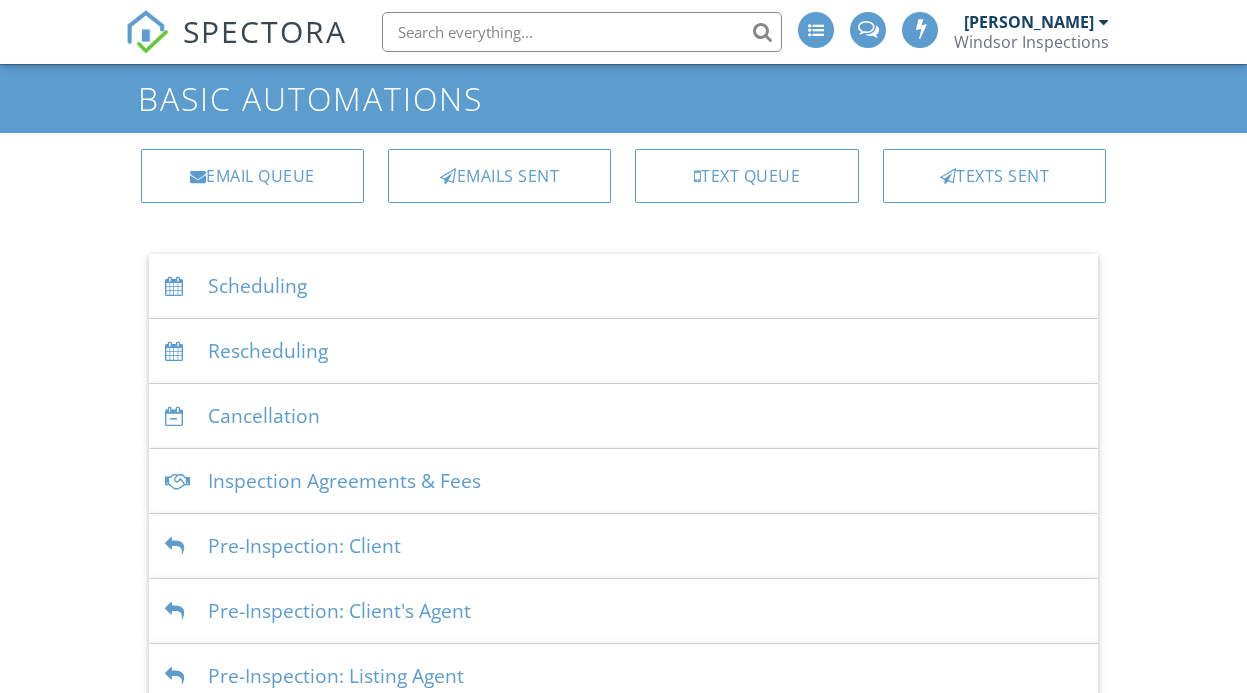 scroll, scrollTop: 126, scrollLeft: 0, axis: vertical 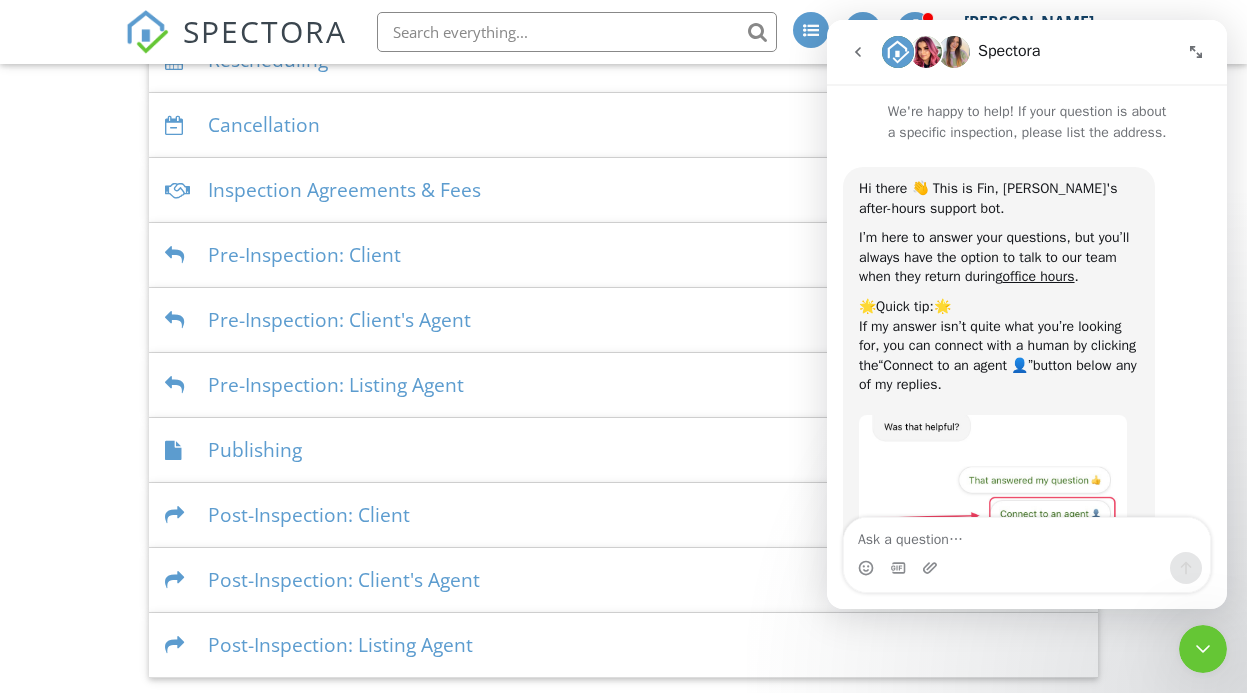 click on "Post-Inspection: Client" at bounding box center (624, 515) 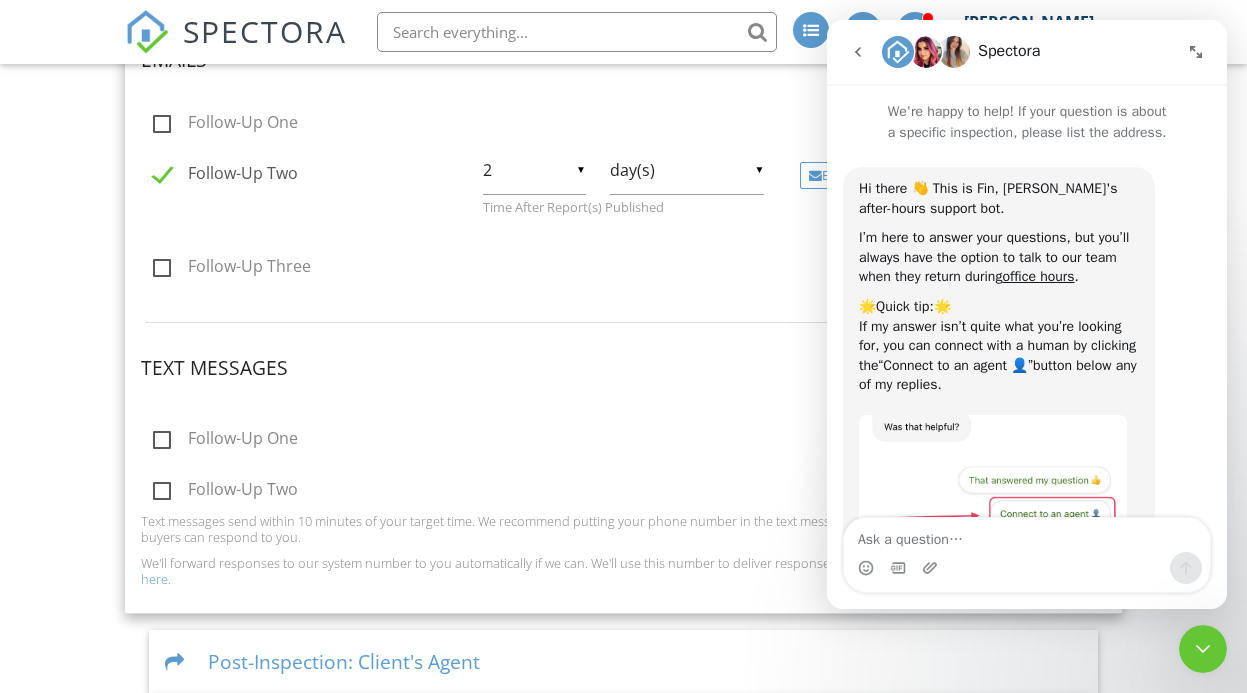 scroll, scrollTop: 896, scrollLeft: 0, axis: vertical 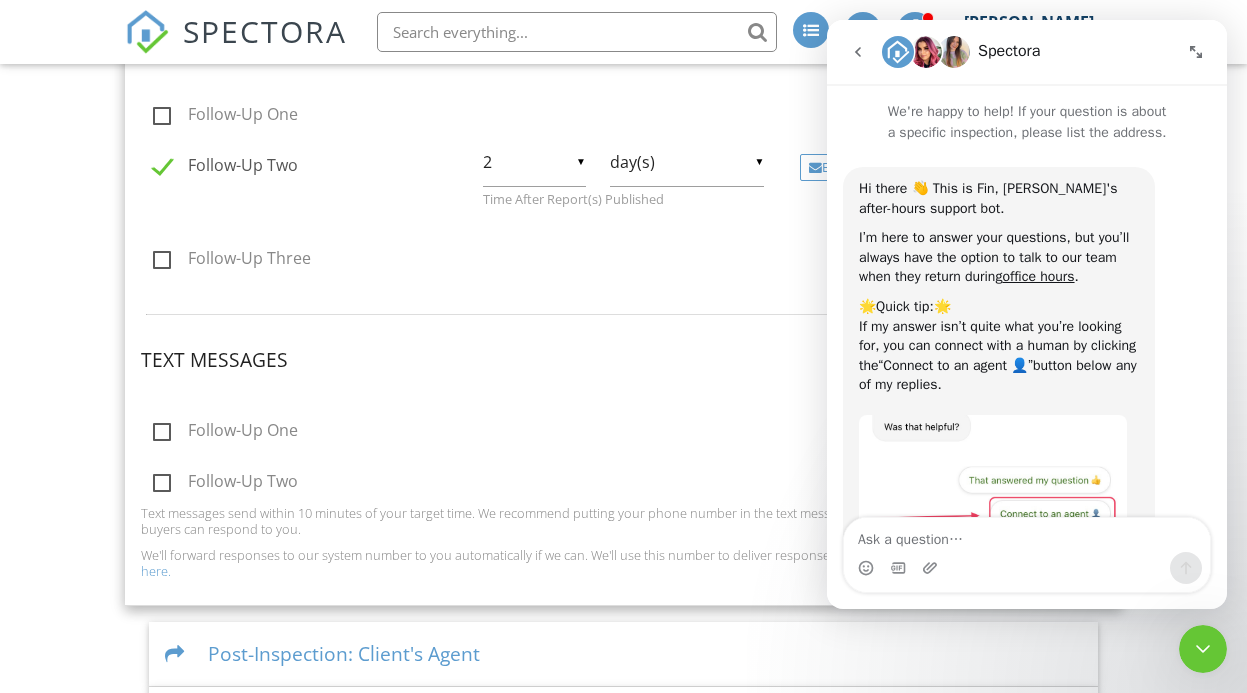 click 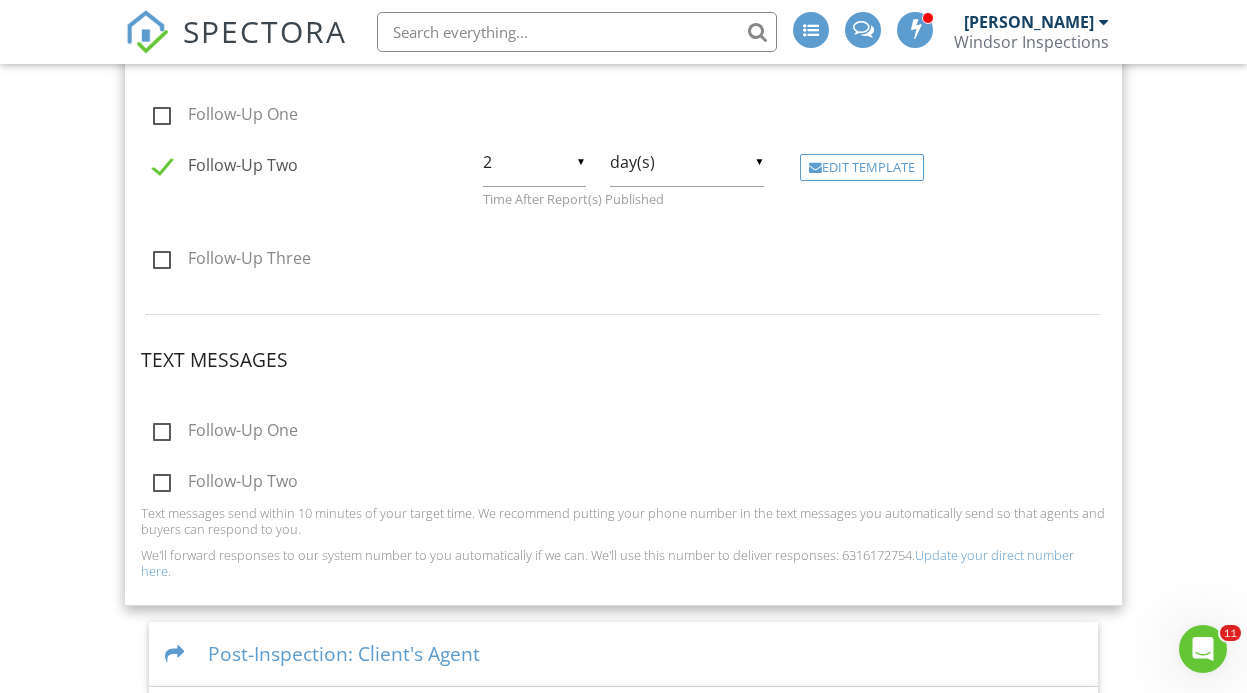 scroll, scrollTop: 0, scrollLeft: 0, axis: both 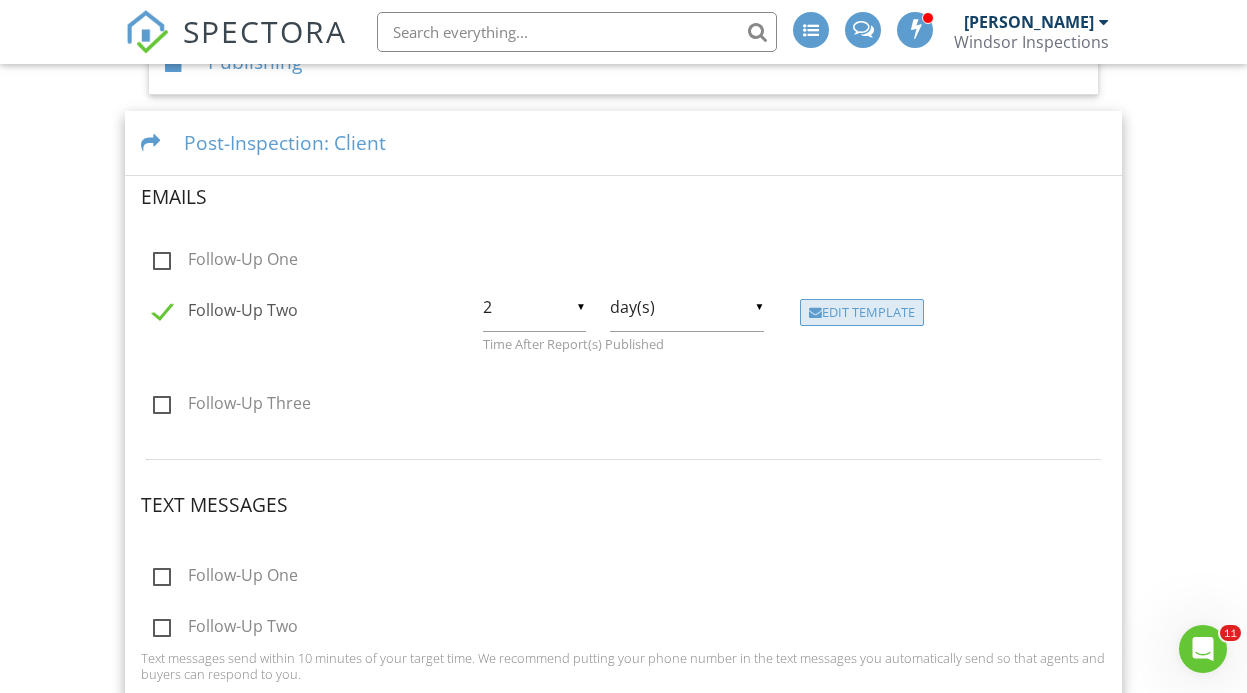 click on "Edit Template" at bounding box center [862, 313] 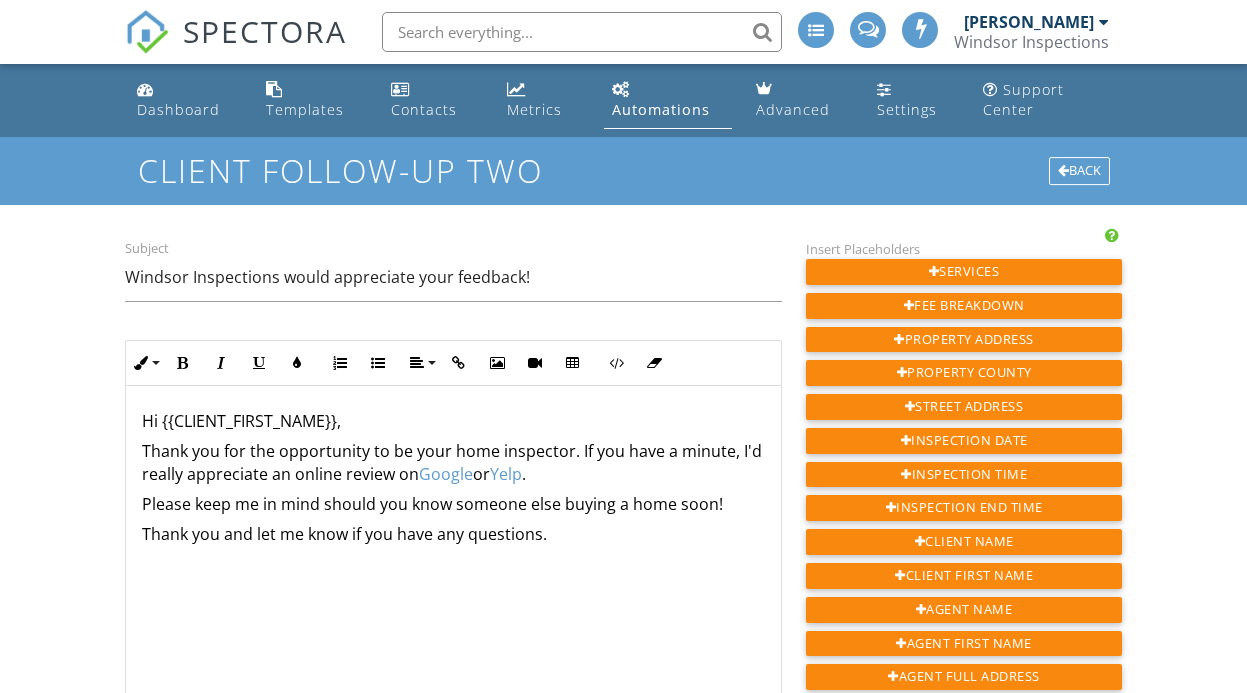 scroll, scrollTop: 0, scrollLeft: 0, axis: both 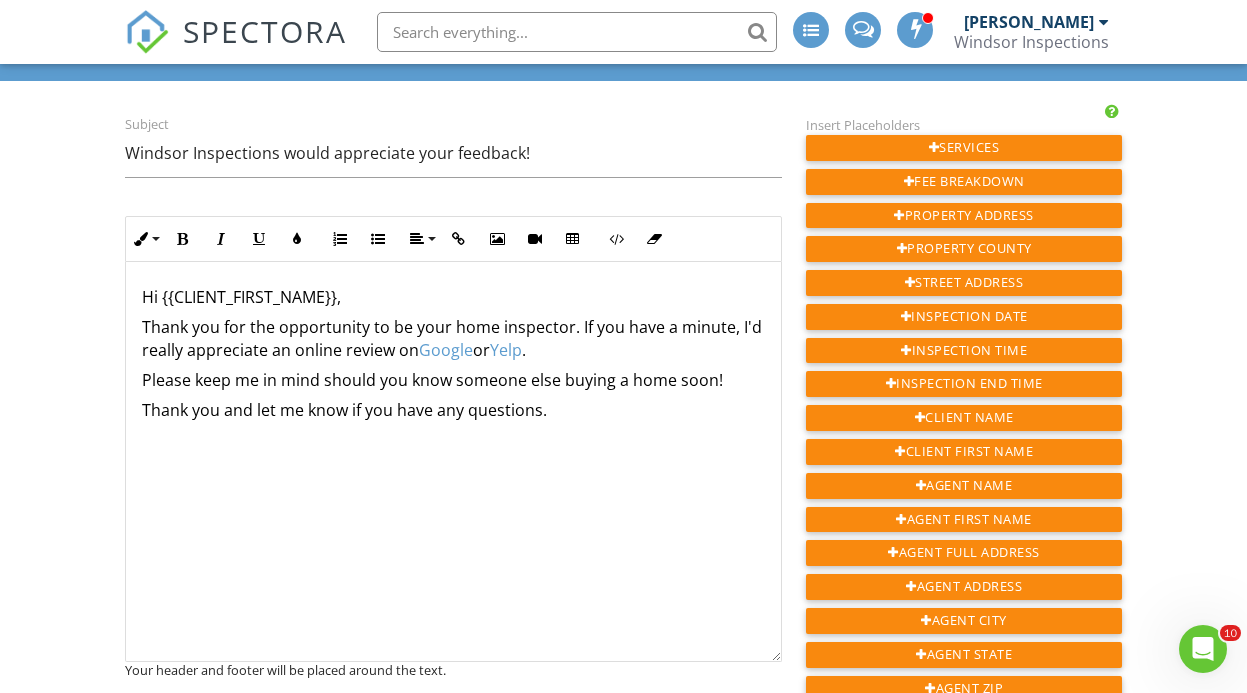 click on "Yelp" at bounding box center (506, 350) 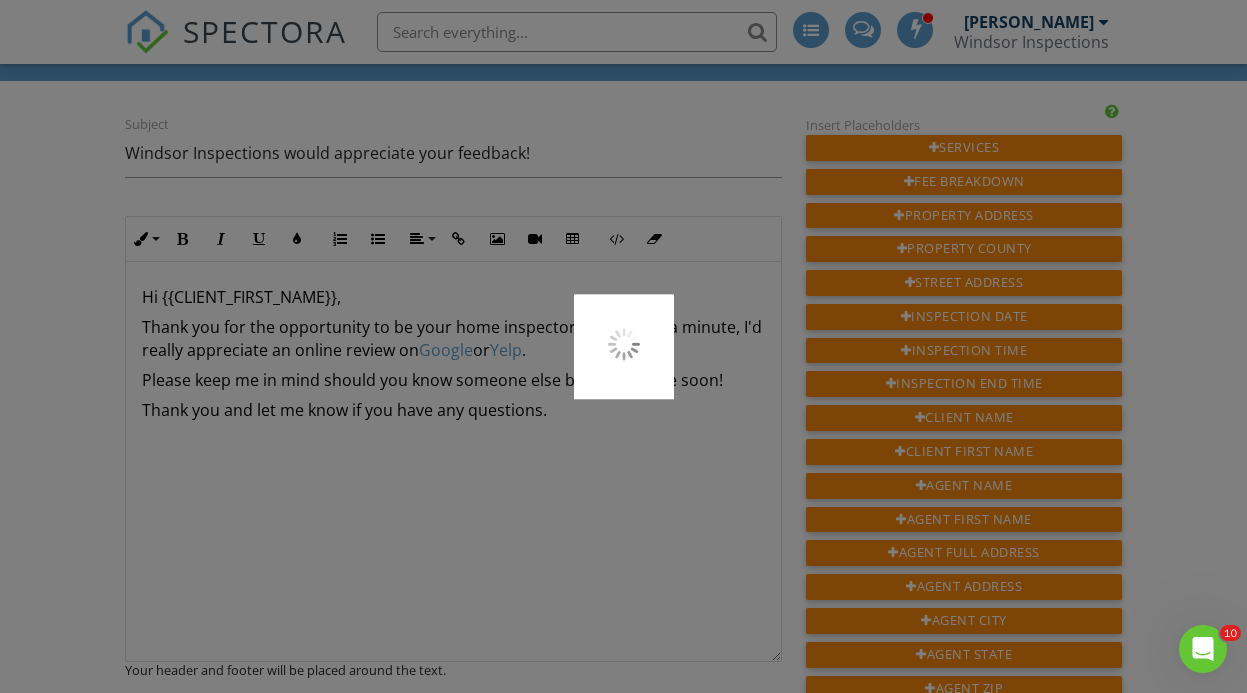click at bounding box center [623, 346] 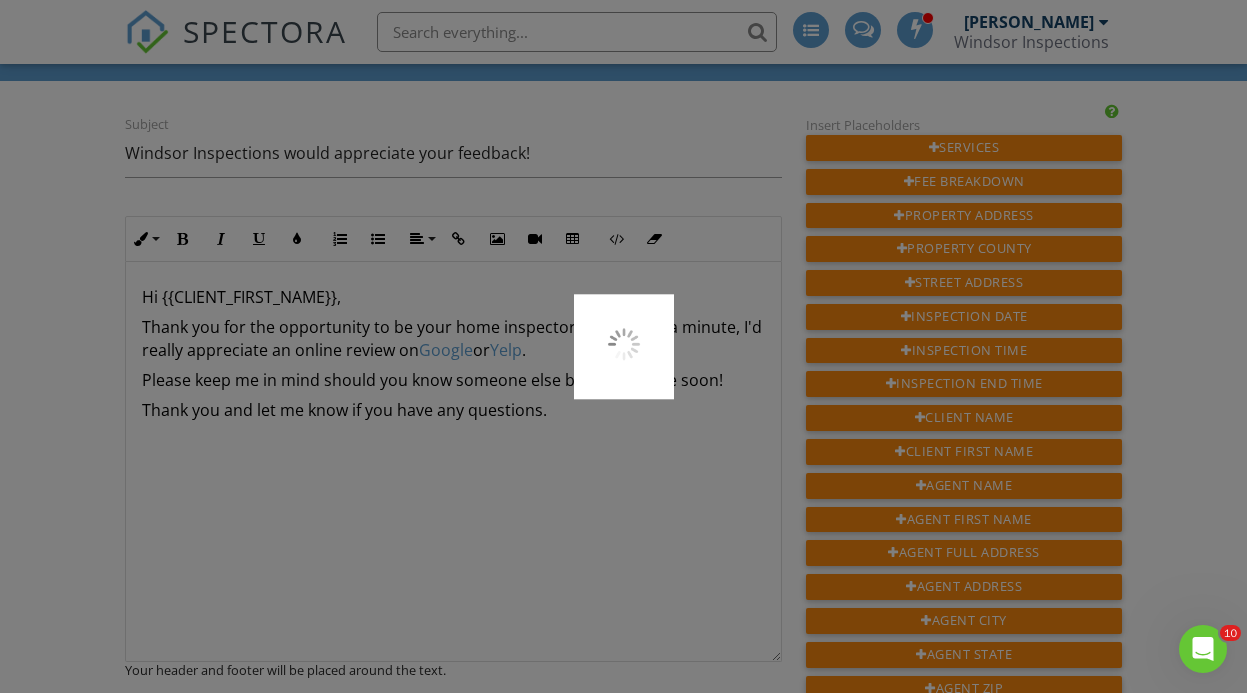 click at bounding box center (623, 346) 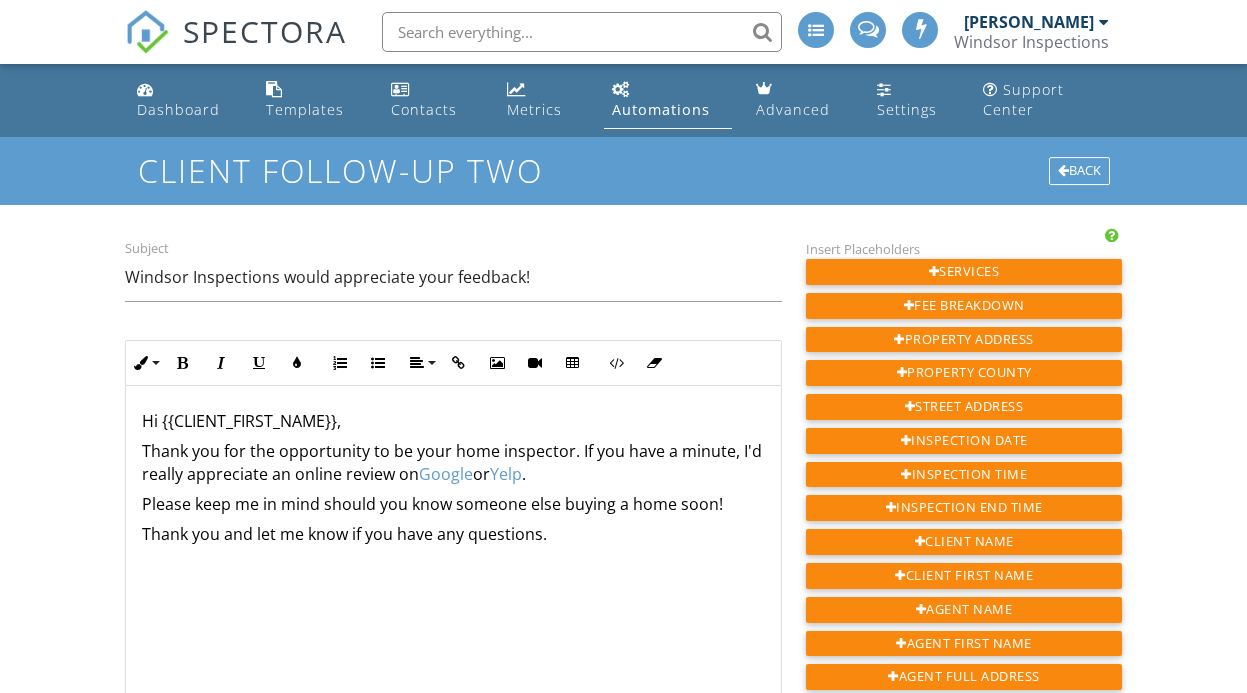 scroll, scrollTop: 124, scrollLeft: 0, axis: vertical 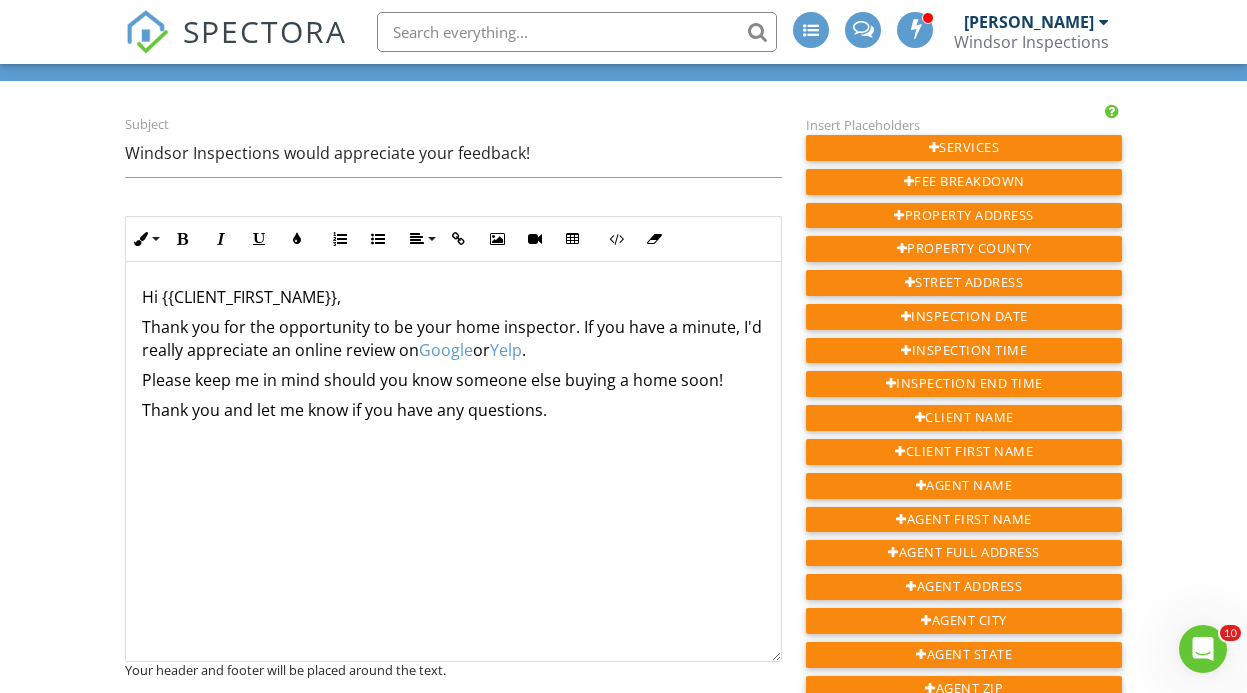 click on "Google" at bounding box center [446, 350] 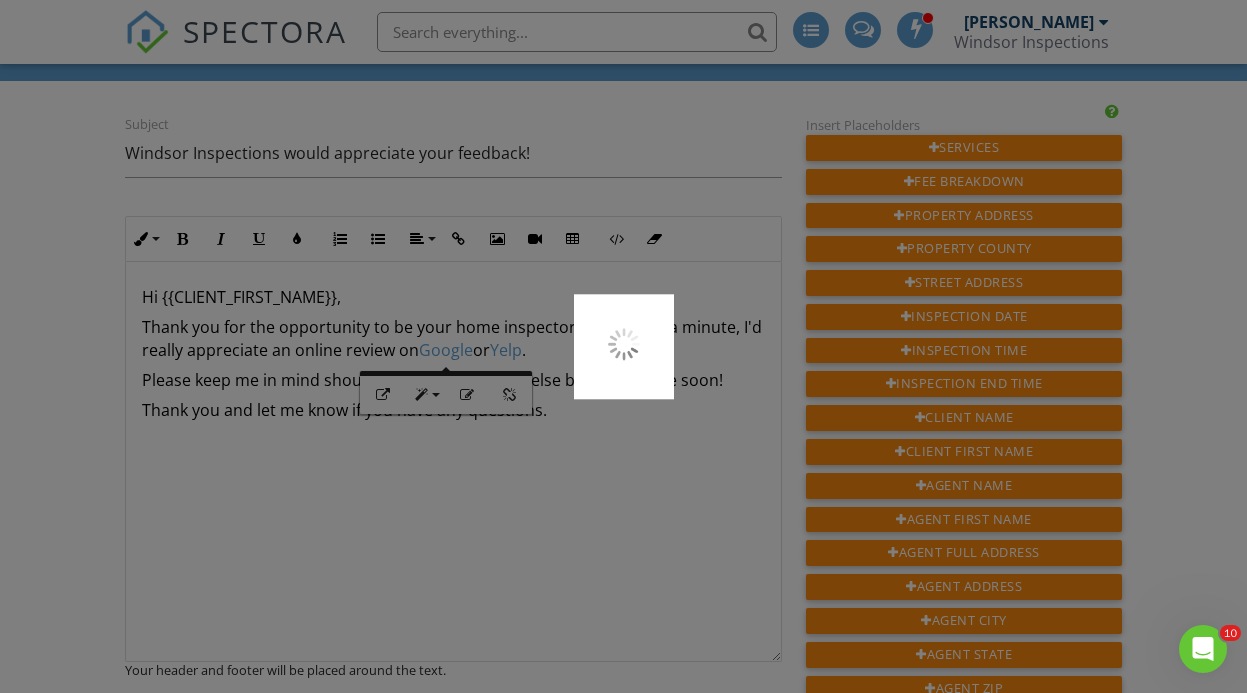 click at bounding box center [623, 346] 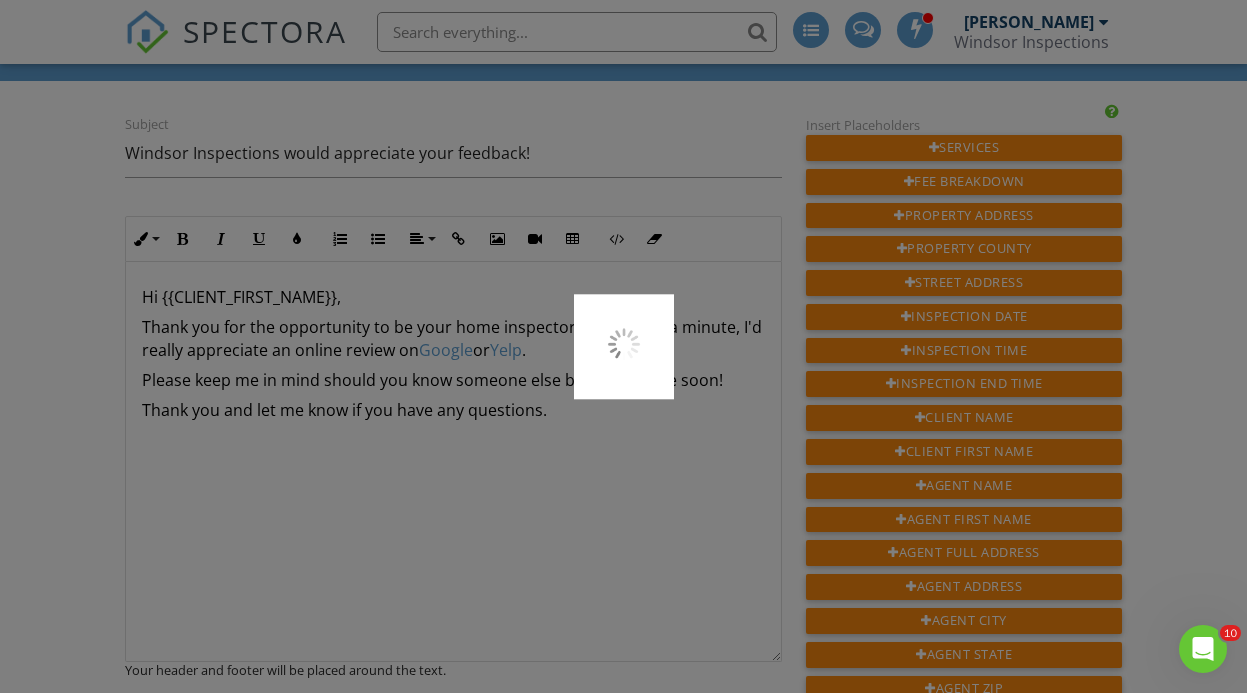 click at bounding box center (623, 346) 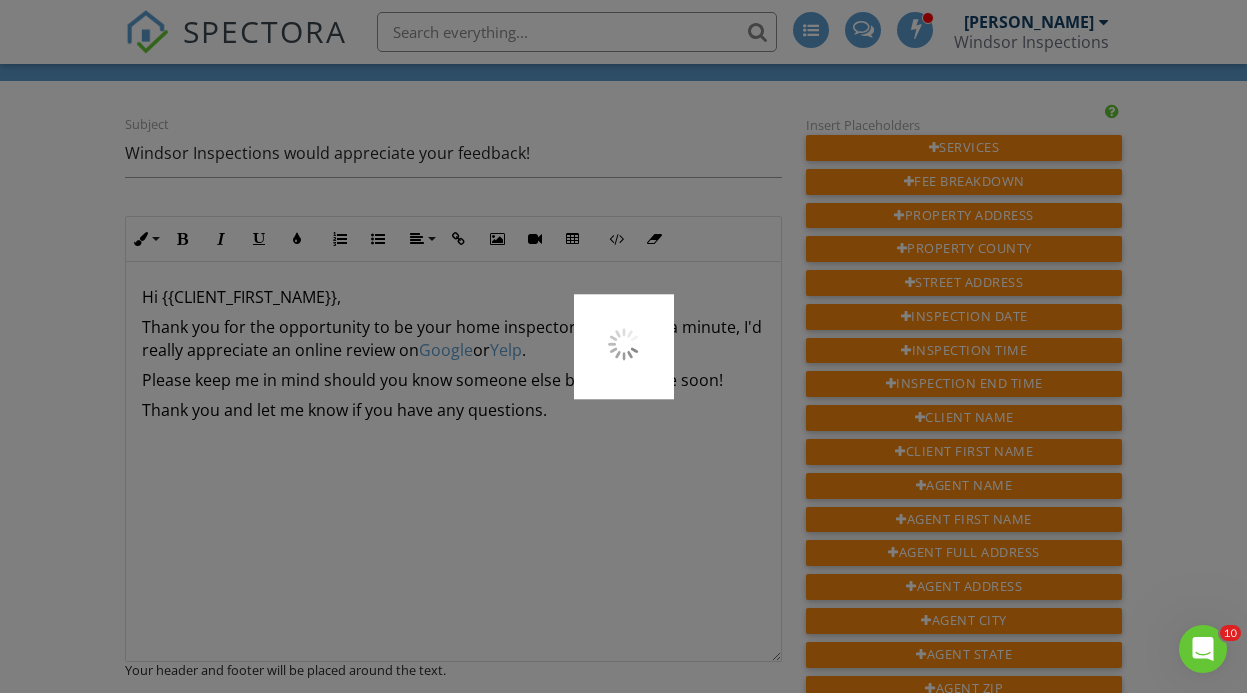click at bounding box center (623, 346) 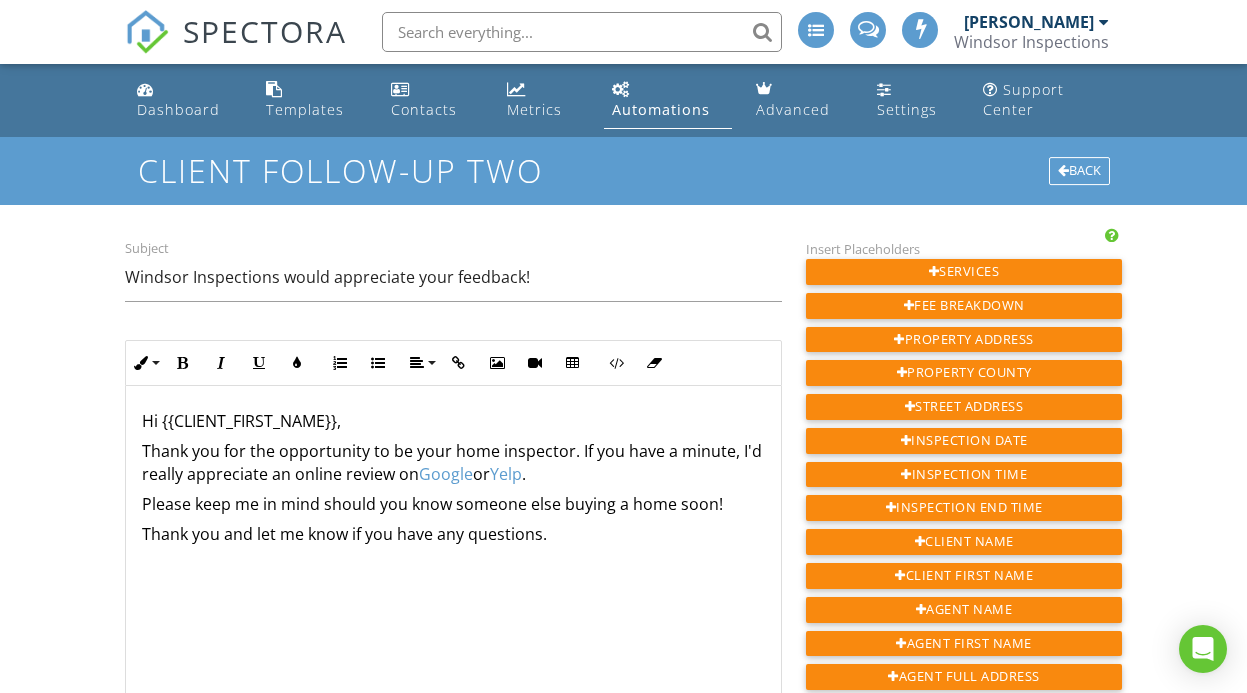 scroll, scrollTop: 124, scrollLeft: 0, axis: vertical 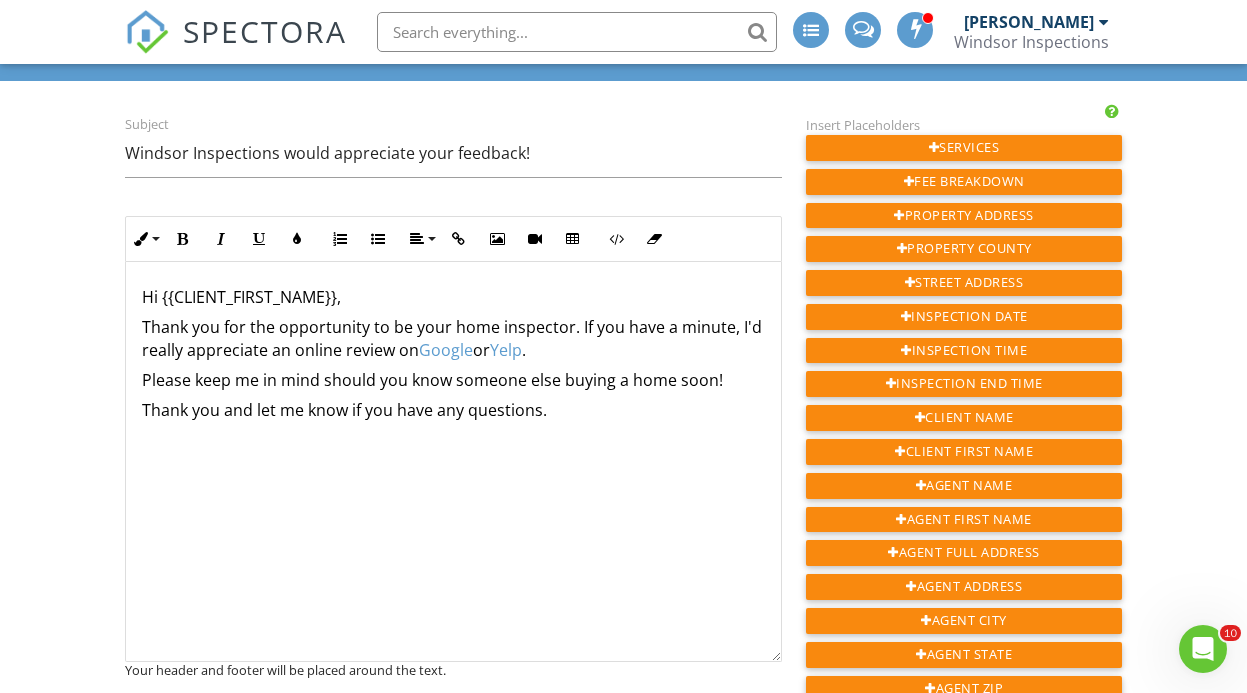 click on "Thank you for the opportunity to be your home inspector. If you have a minute, I'd really appreciate an online review on  Google  or  Yelp ." at bounding box center [453, 338] 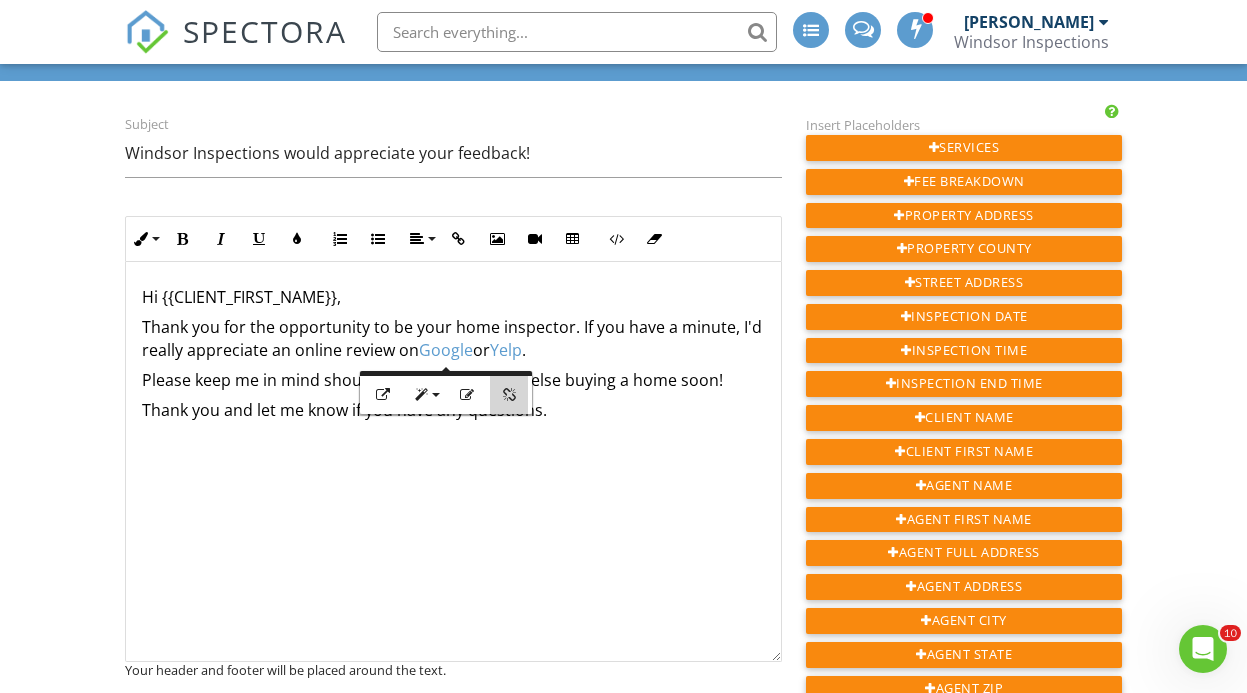 click at bounding box center [509, 395] 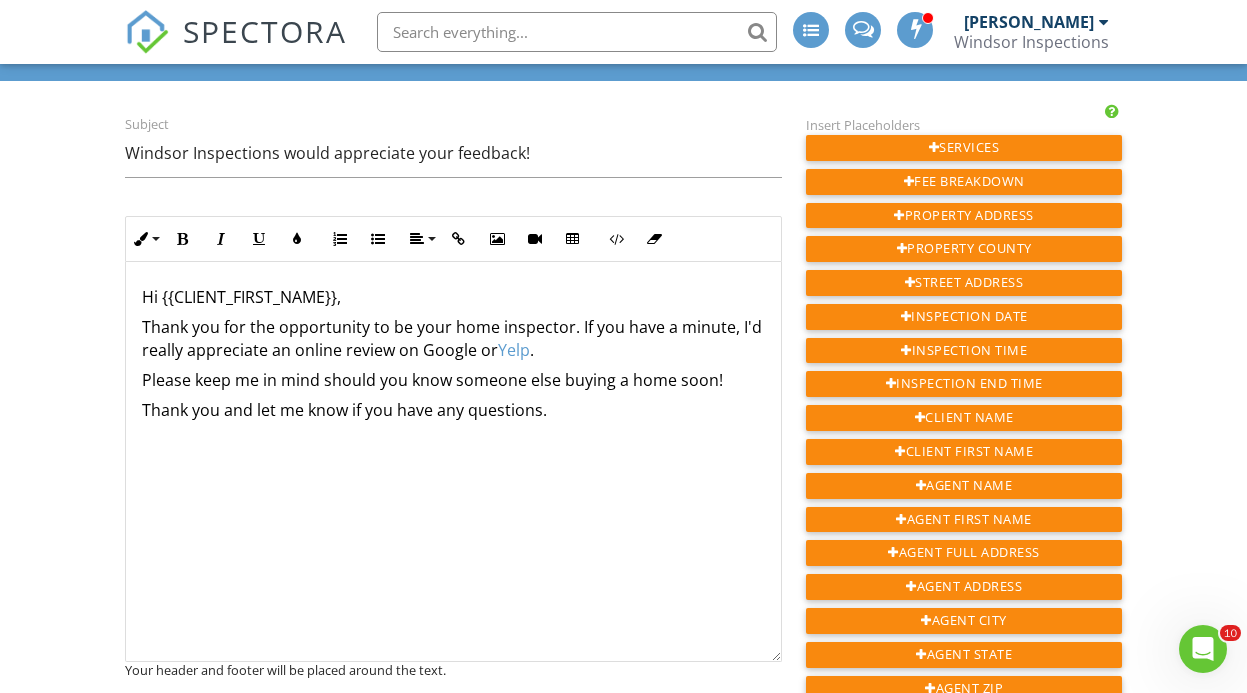 click on "Thank you for the opportunity to be your home inspector. If you have a minute, I'd really appreciate an online review on Google or  Yelp ." at bounding box center (453, 338) 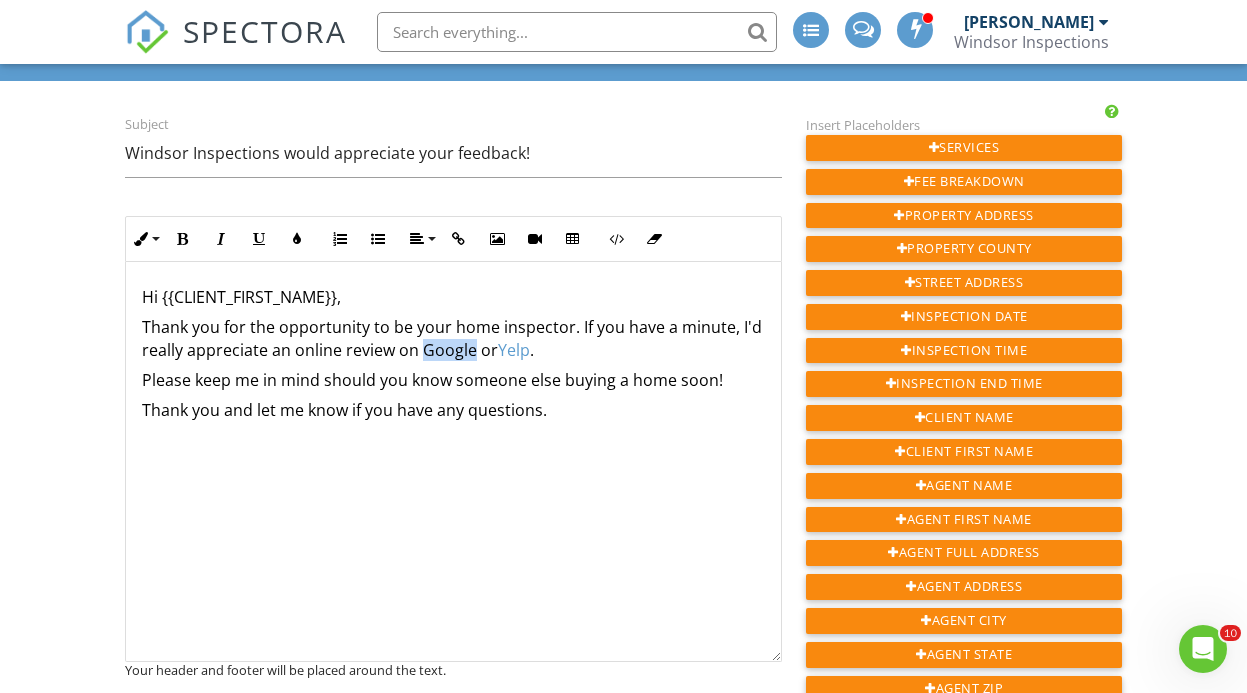 click on "Thank you for the opportunity to be your home inspector. If you have a minute, I'd really appreciate an online review on Google or  Yelp ." at bounding box center (453, 338) 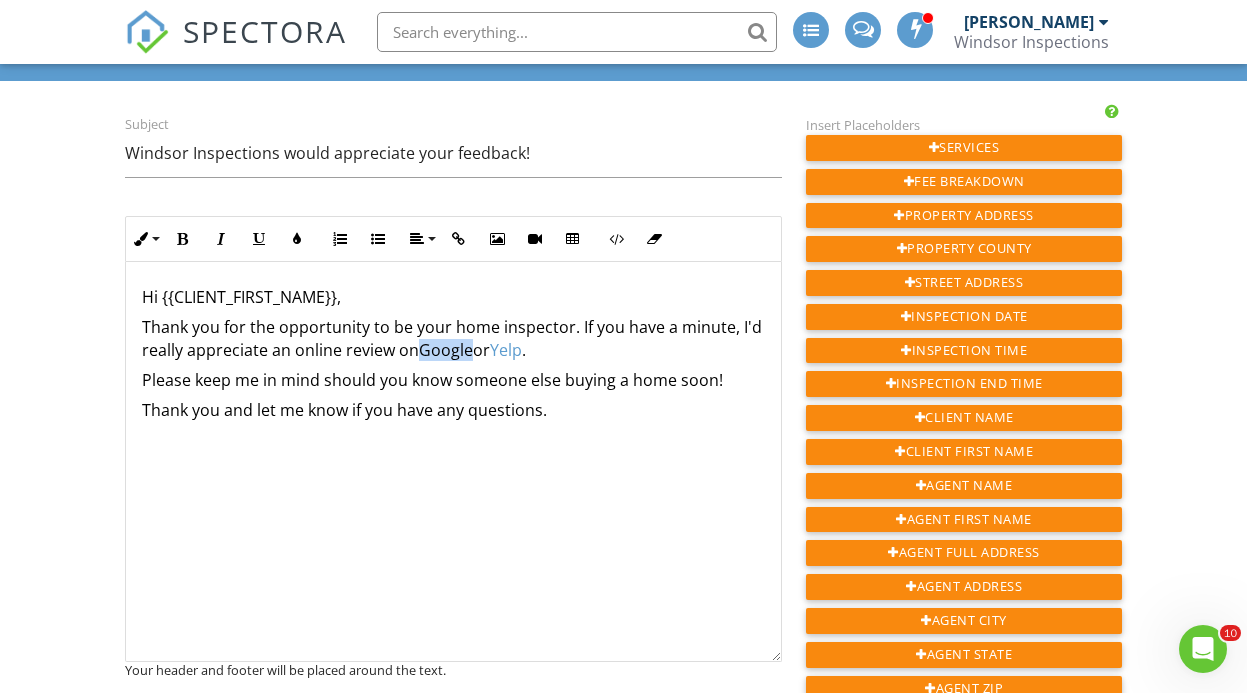 click on "Thank you for the opportunity to be your home inspector. If you have a minute, I'd really appreciate an online review on  ​ Google ​  or  Yelp ." at bounding box center (453, 338) 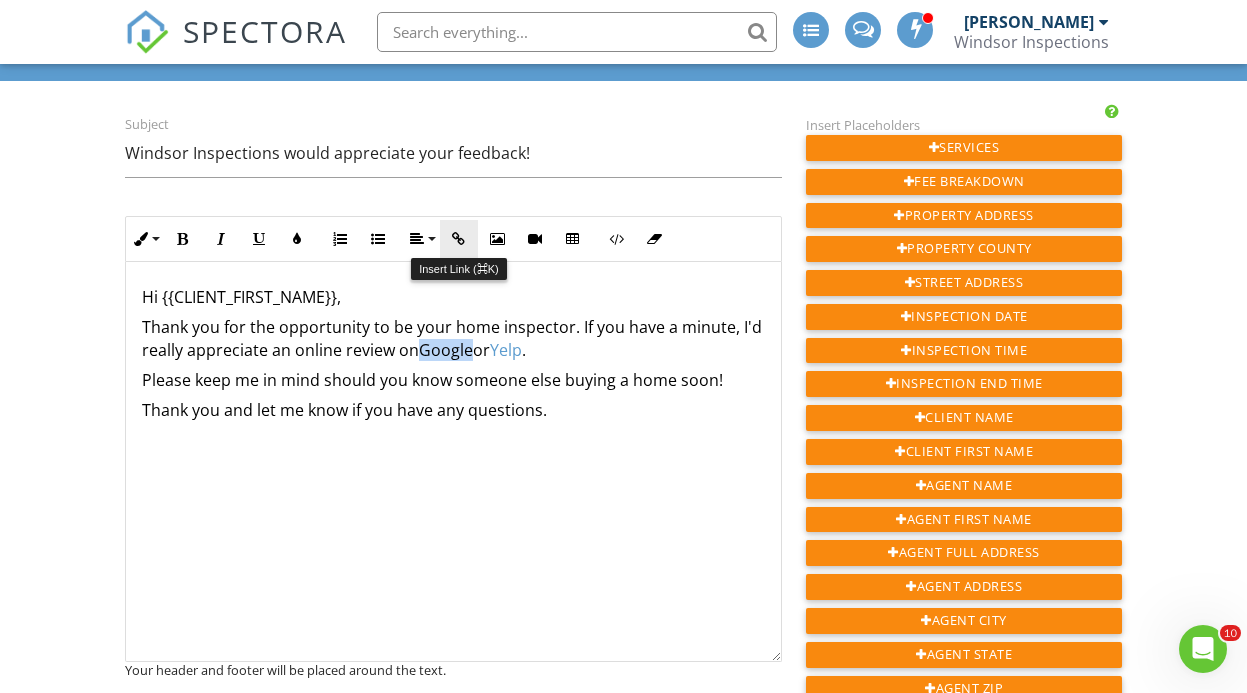 click on "Insert Link" at bounding box center [459, 239] 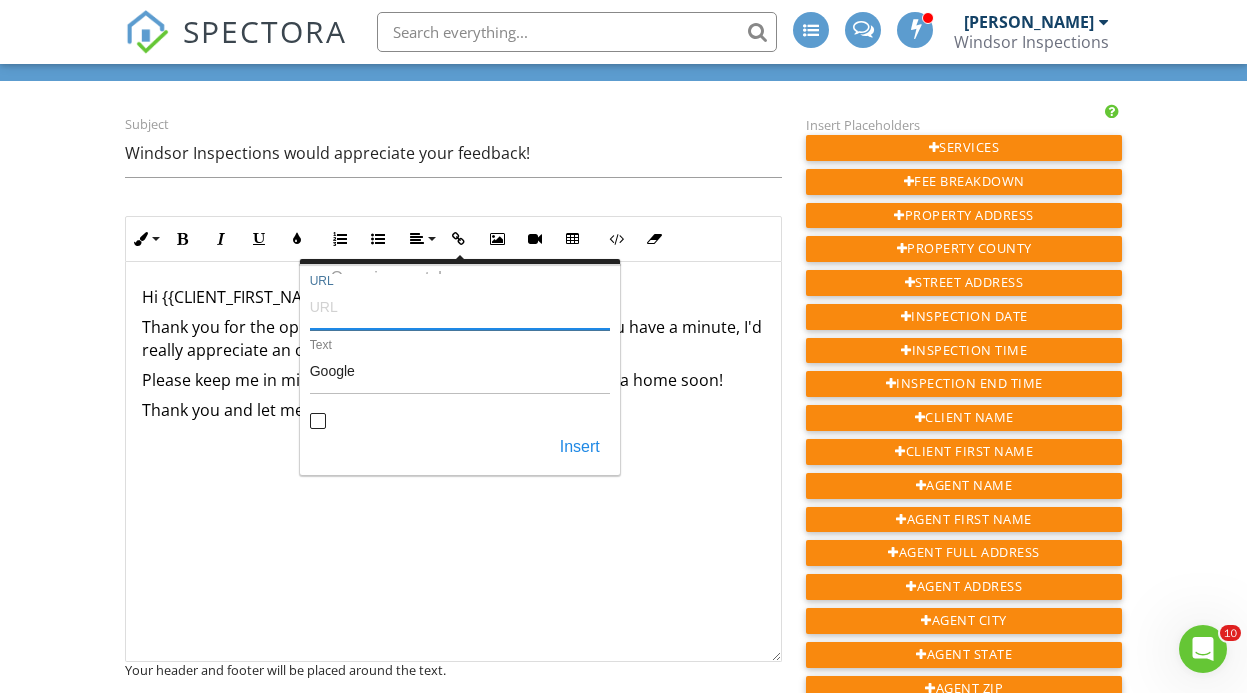 click on "URL" at bounding box center (460, 306) 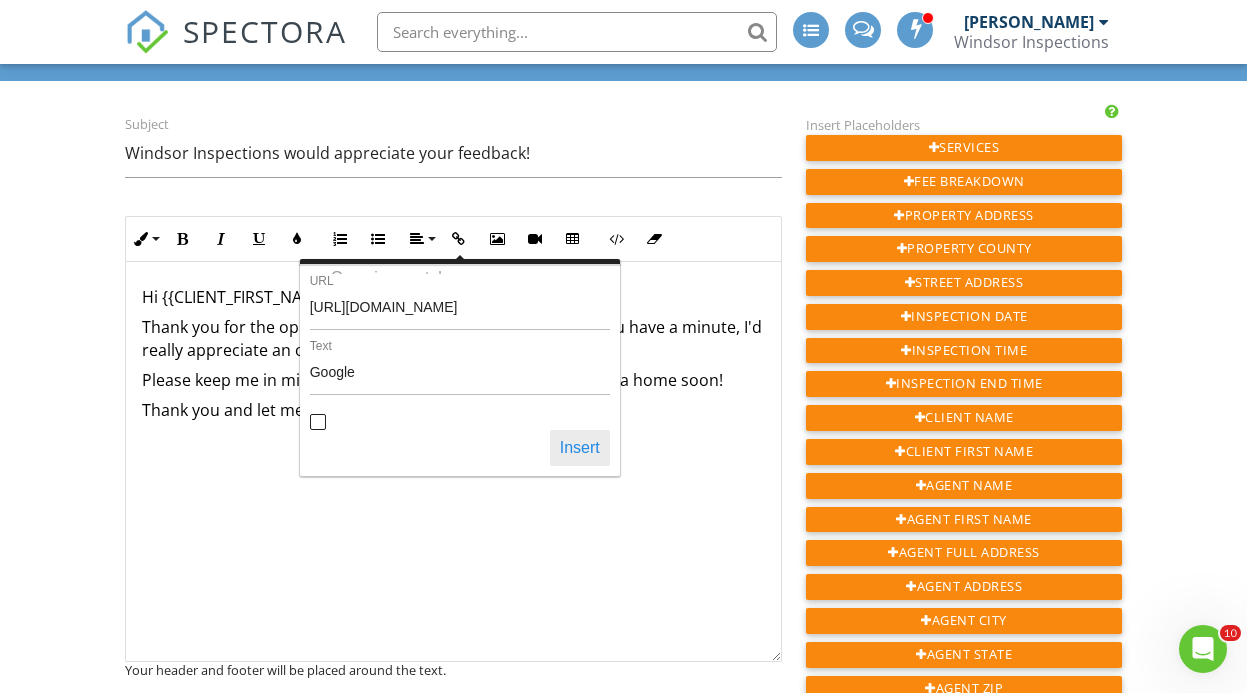 click on "Insert" at bounding box center [580, 448] 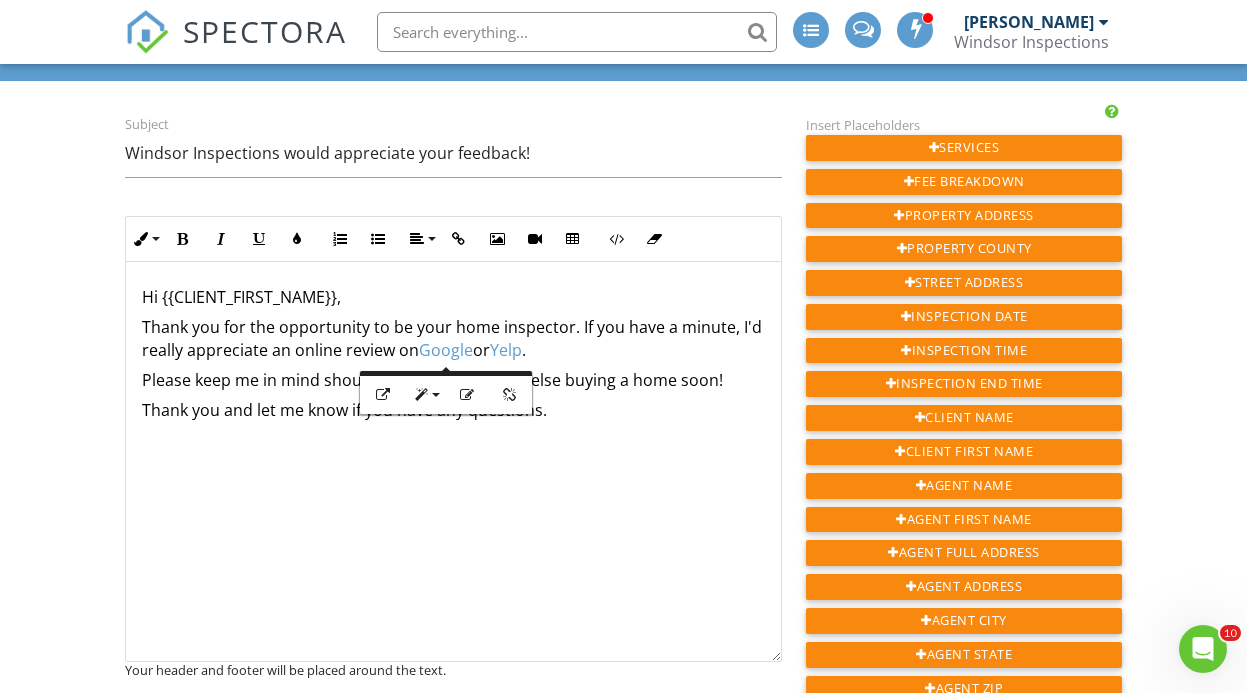 click on "Hi {{CLIENT_FIRST_NAME}}, Thank you for the opportunity to be your home inspector. If you have a minute, I'd really appreciate an online review on  Google  or  Yelp . Please keep me in mind should you know someone else buying a home soon! Thank you and let me know if you have any questions." at bounding box center (453, 462) 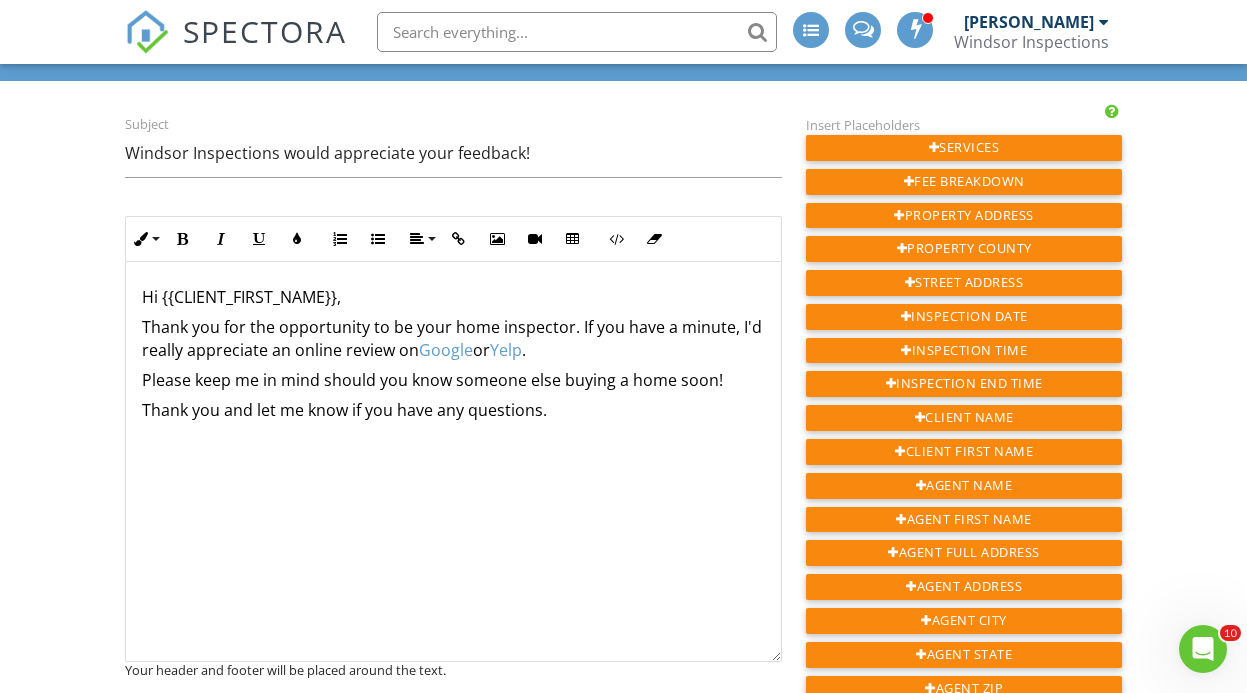 click on "Google" at bounding box center (446, 350) 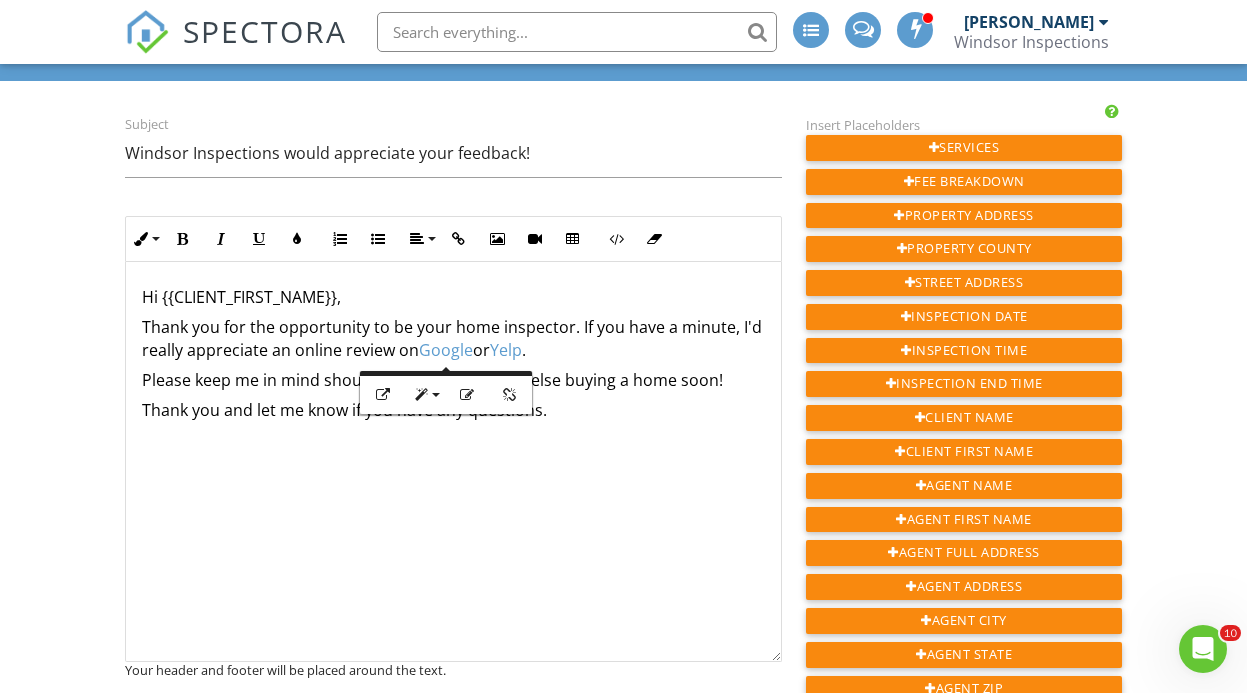 click on "Yelp" at bounding box center [506, 350] 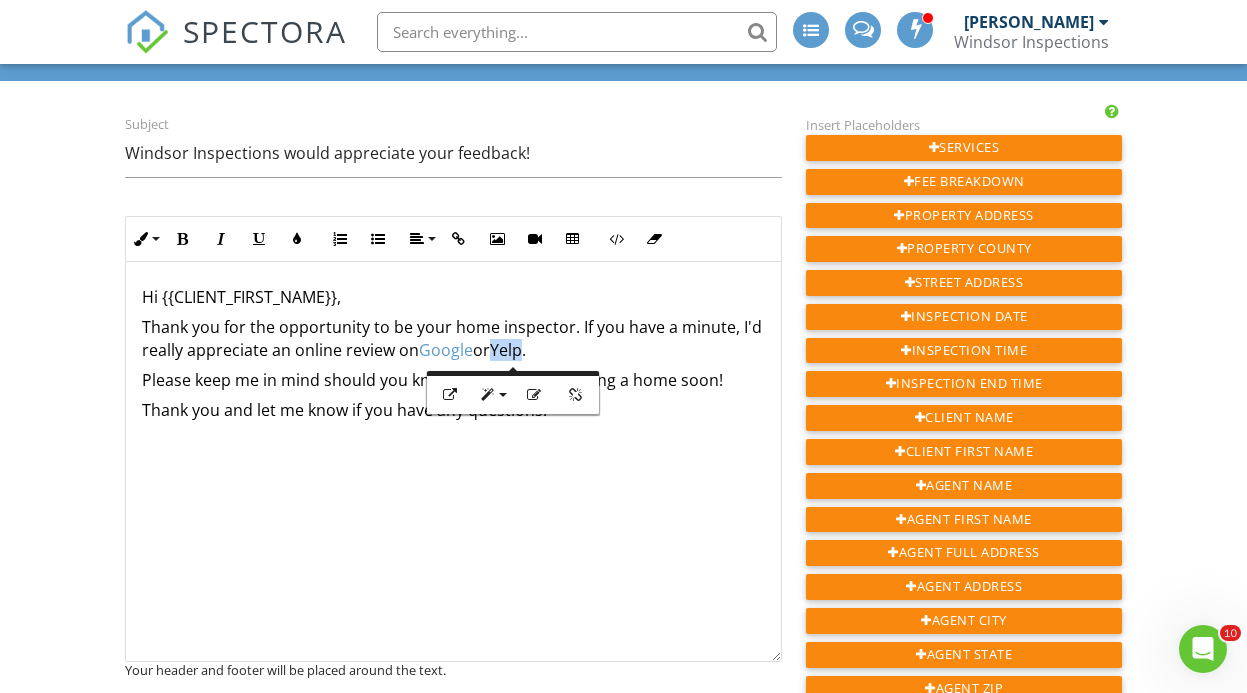 scroll, scrollTop: 1, scrollLeft: 0, axis: vertical 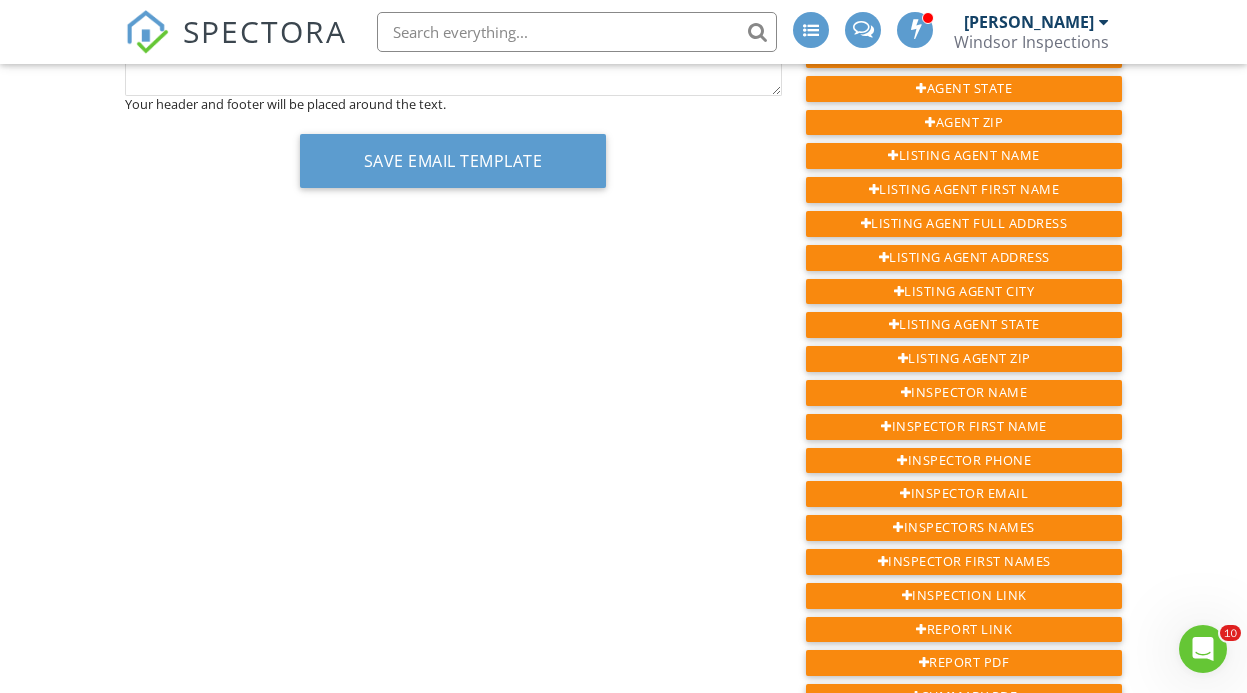 click on "Dashboard
Templates
Contacts
Metrics
Automations
Advanced
Settings
Support Center
Client Follow-Up two
Back
Subject
Windsor Inspections would appreciate your feedback!
Inline Style XLarge Large Normal Small Light Small/Light Bold Italic Underline Colors Ordered List Unordered List Align Align Left Align Center Align Right Align Justify Insert Link Insert Image Insert Video Insert Table Code View Clear Formatting Back https://g.page/r/Cddo5HTQODzhEBM/review URL Google Text Open in new tab Insert Hi {{CLIENT_FIRST_NAME}}, Thank you for the opportunity to be your home inspector. If you have a minute, I'd really appreciate an online review on  Google  or  ​ Yelp ​ . Please keep me in mind should you know someone else buying a home soon! Thank you and let me know if you have any questions.
Your header and footer will be placed around the text." at bounding box center (623, 207) 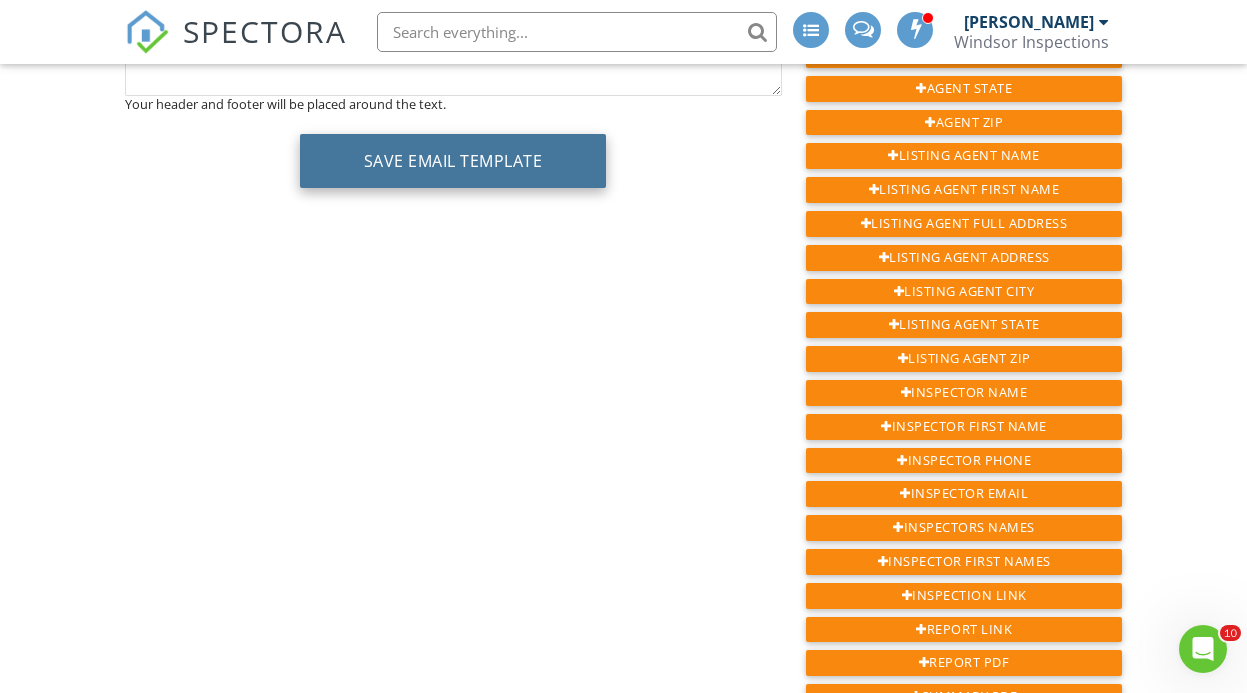 click on "Save Email Template" at bounding box center (453, 161) 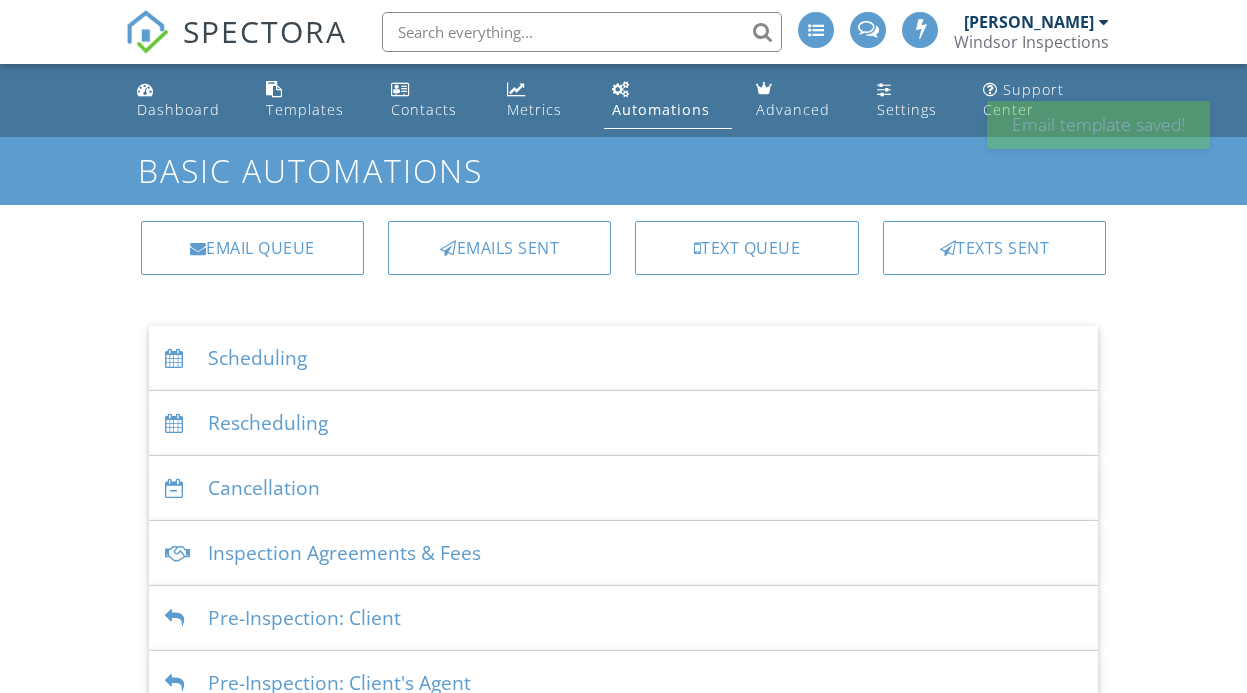 scroll, scrollTop: 0, scrollLeft: 0, axis: both 